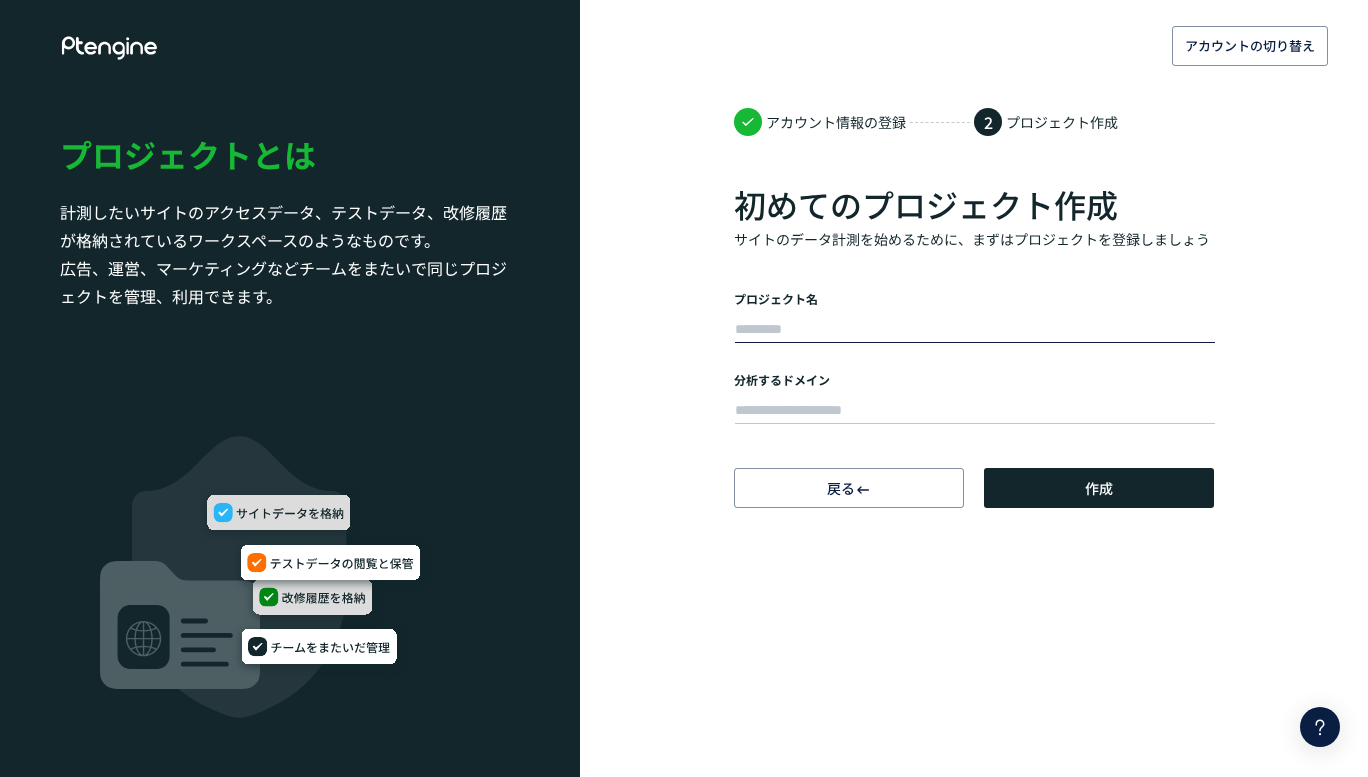 scroll, scrollTop: 0, scrollLeft: 0, axis: both 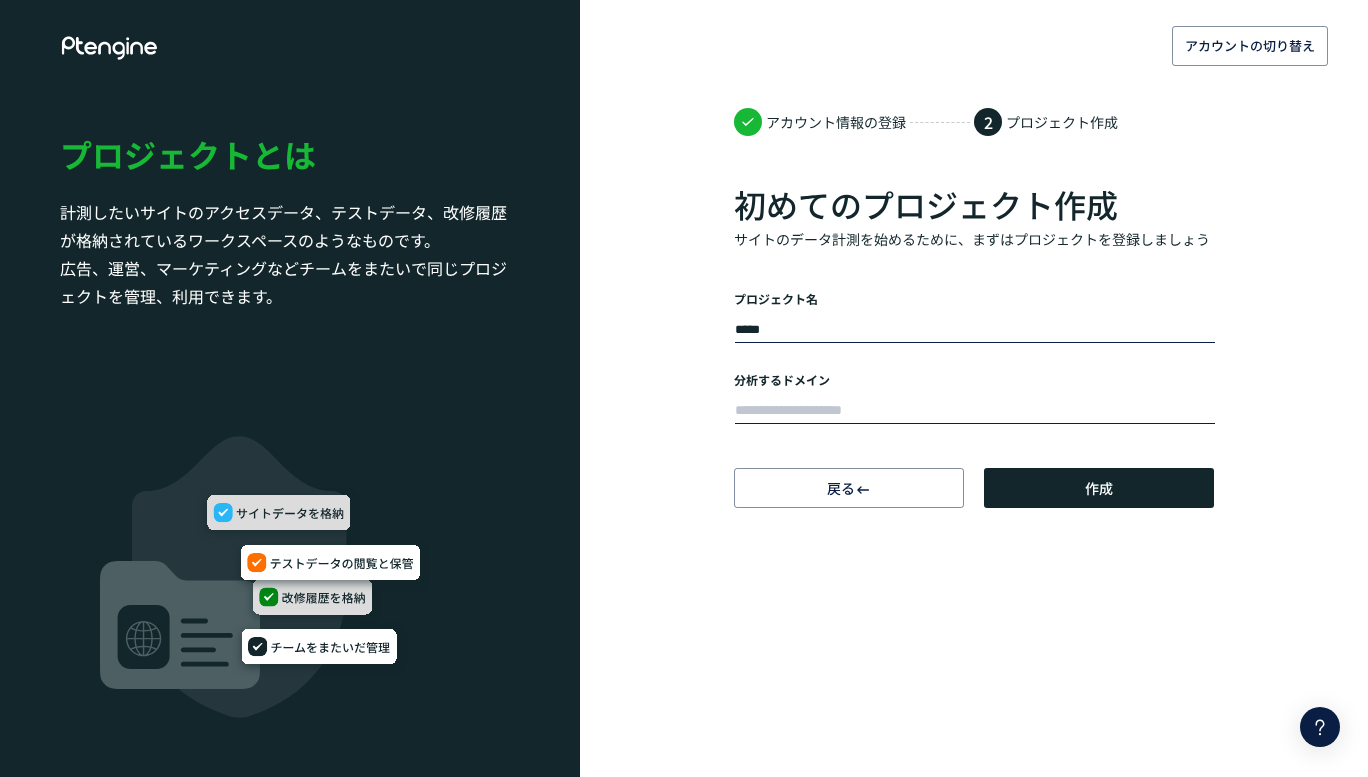 type on "*****" 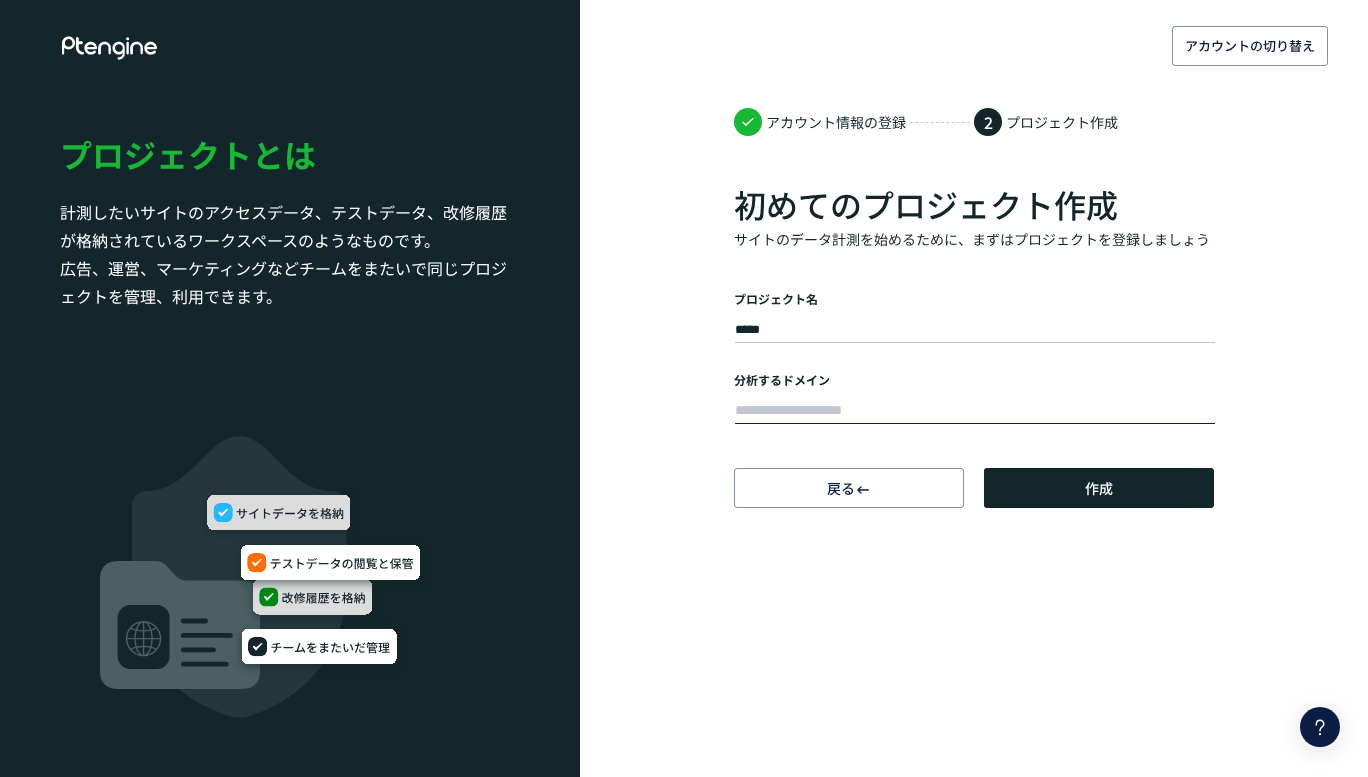 paste on "**********" 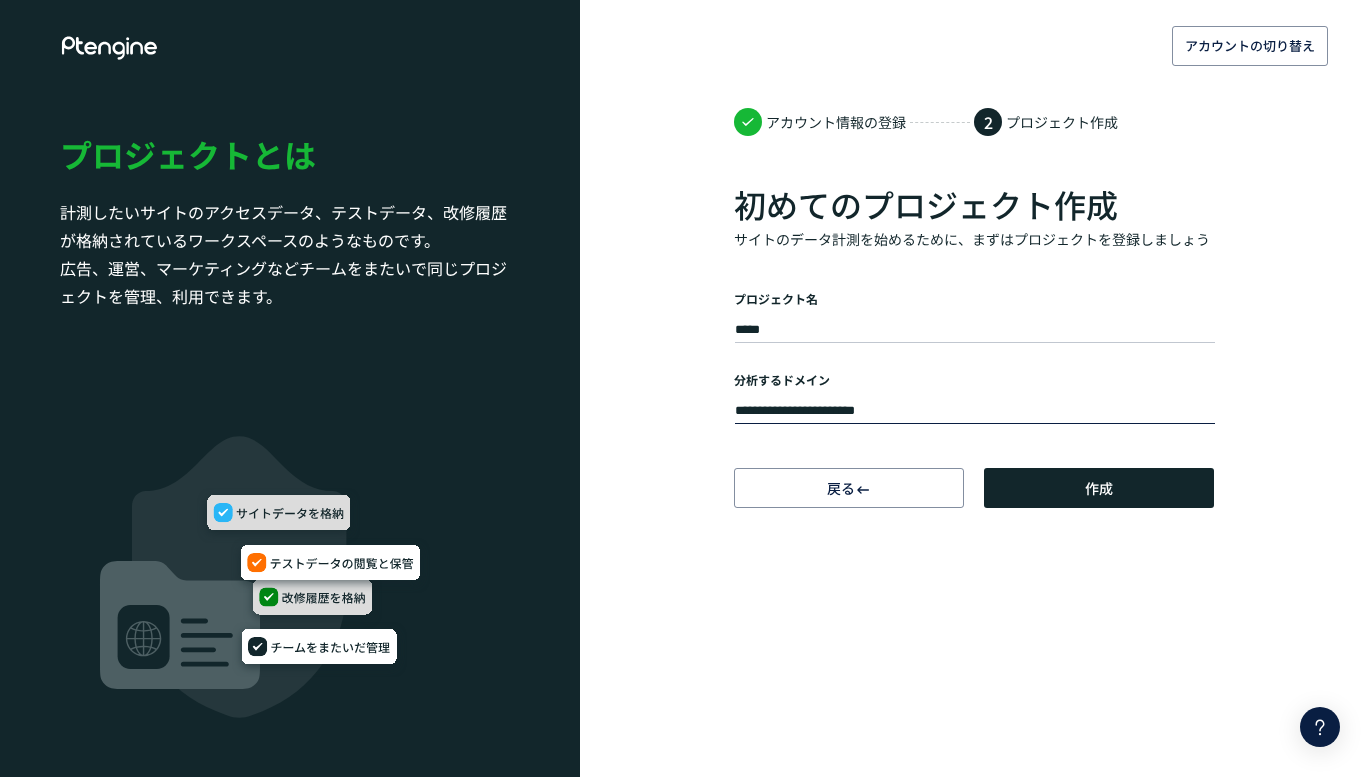 type on "**********" 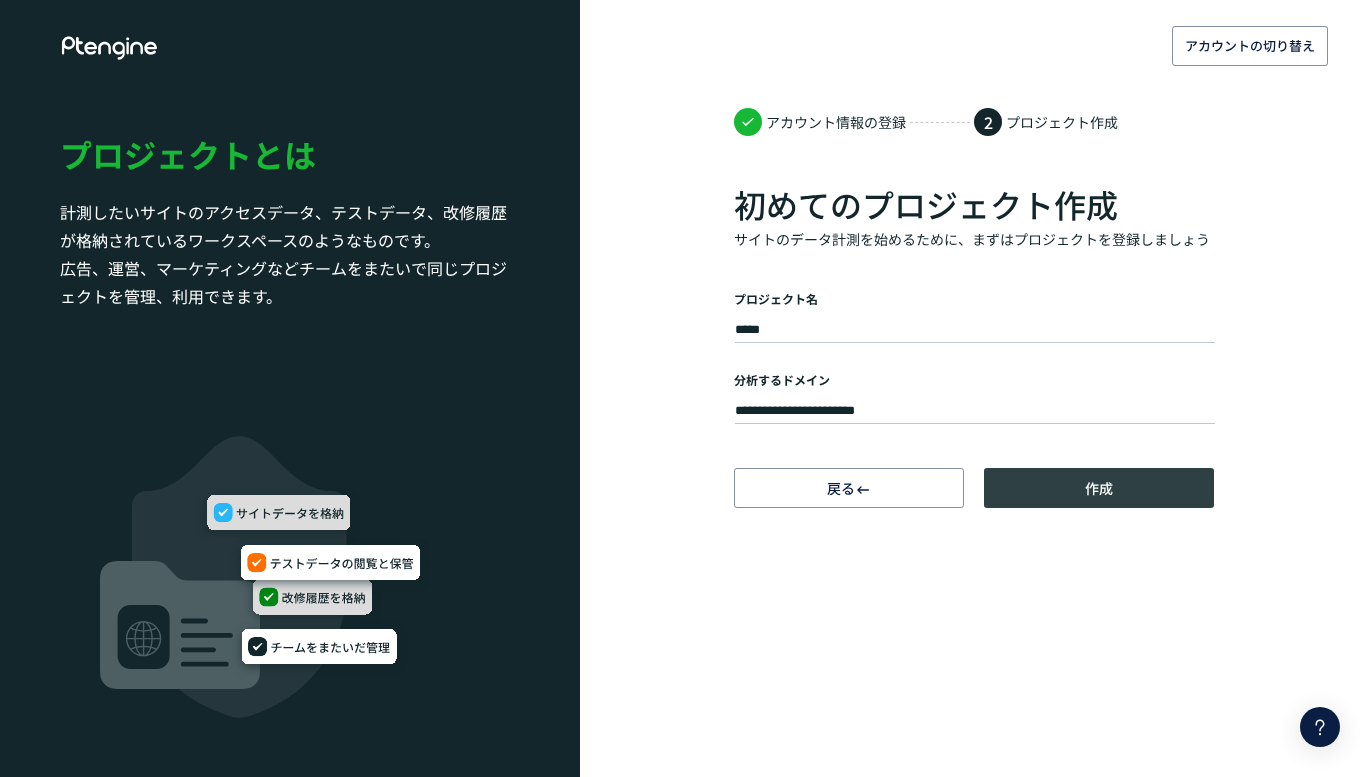 click on "作成" at bounding box center [1099, 488] 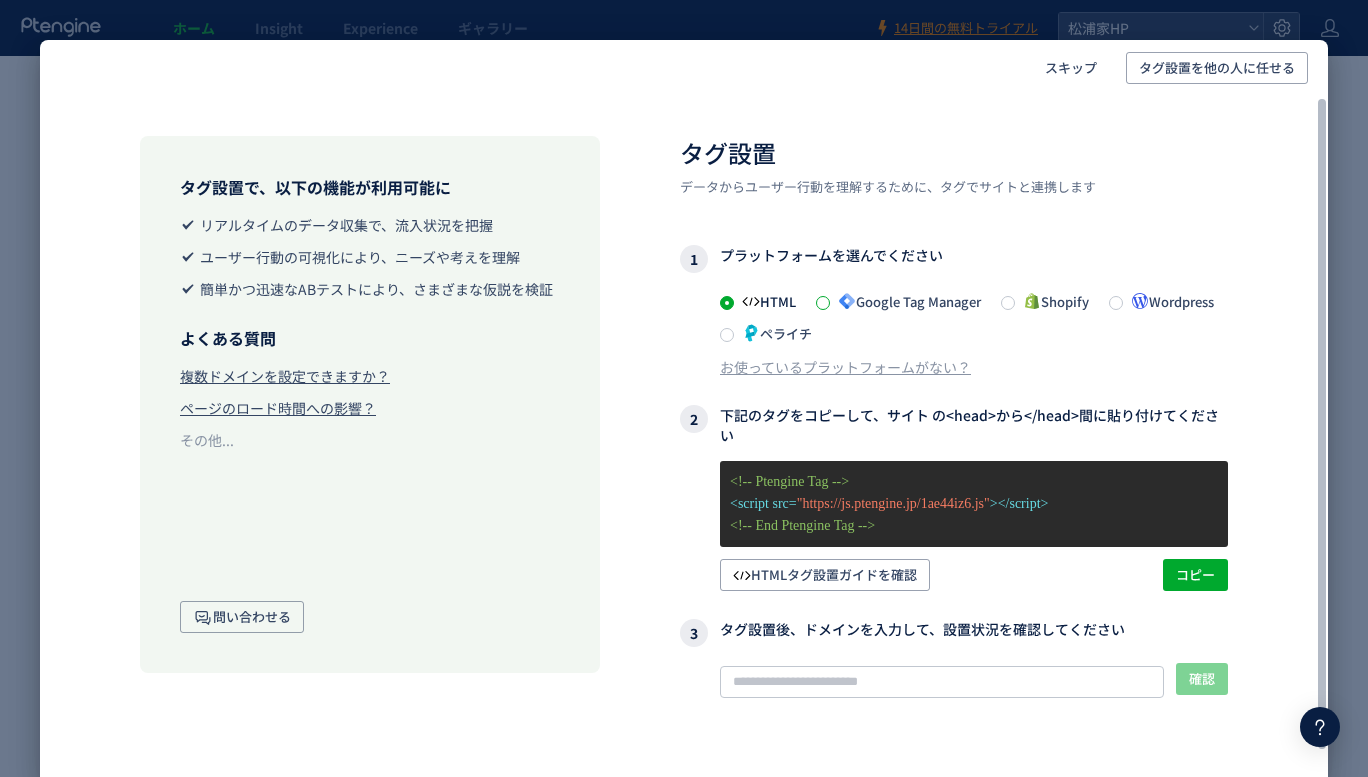 click at bounding box center (823, 303) 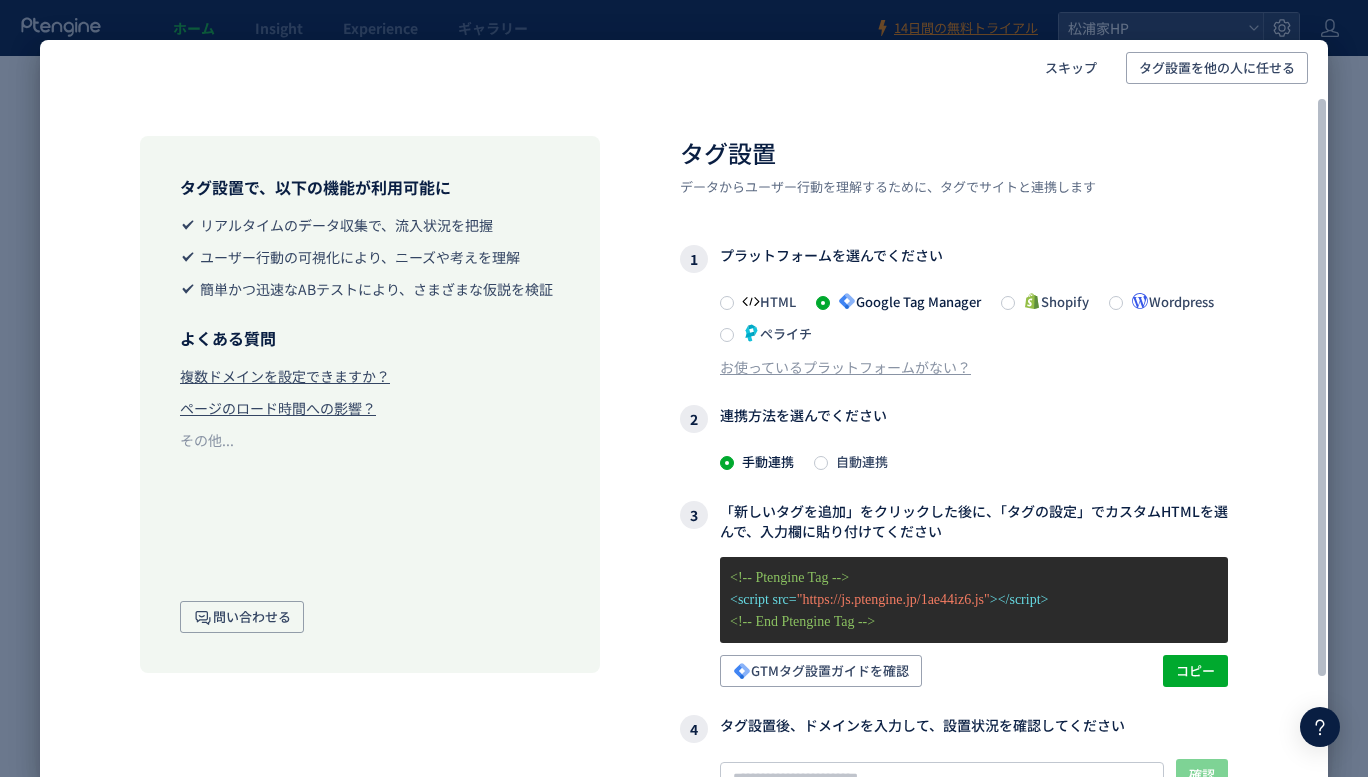 click at bounding box center [821, 463] 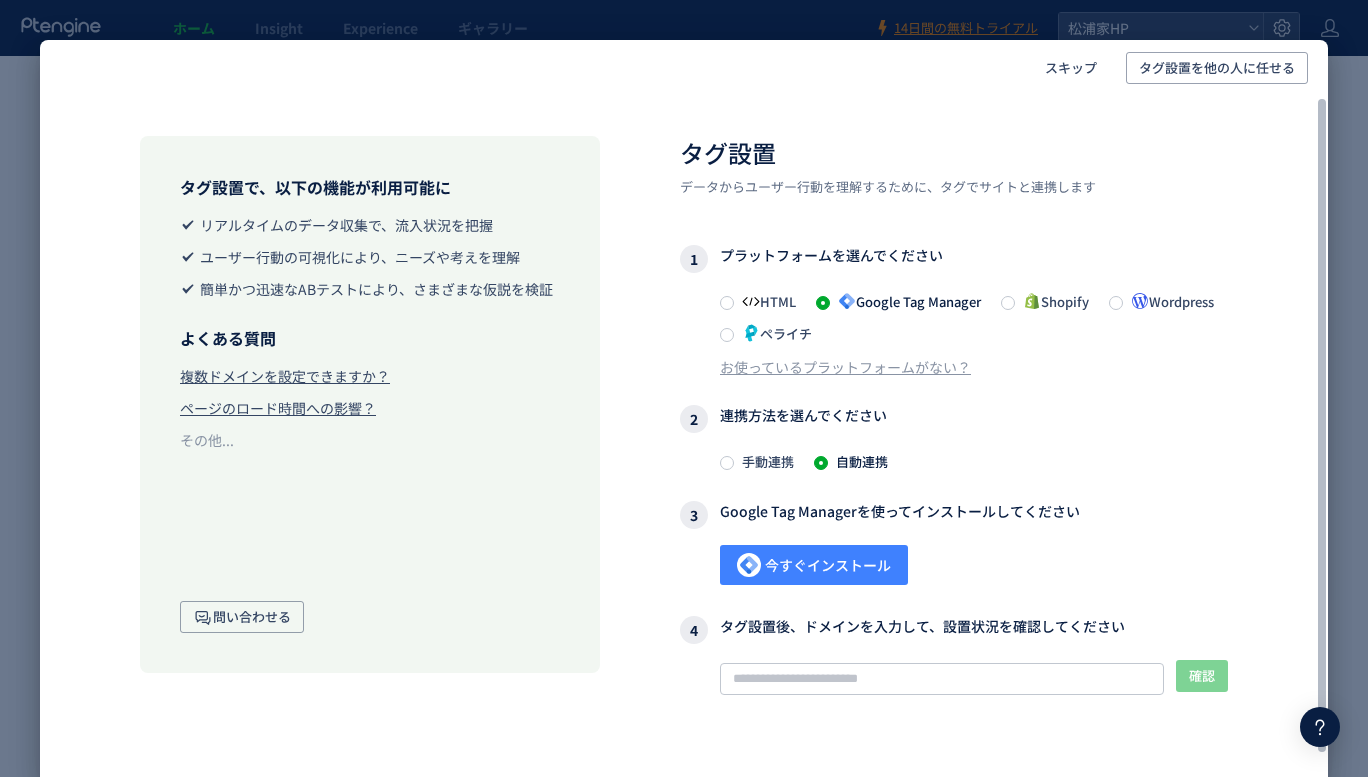 click on "今すぐインストール" at bounding box center [814, 565] 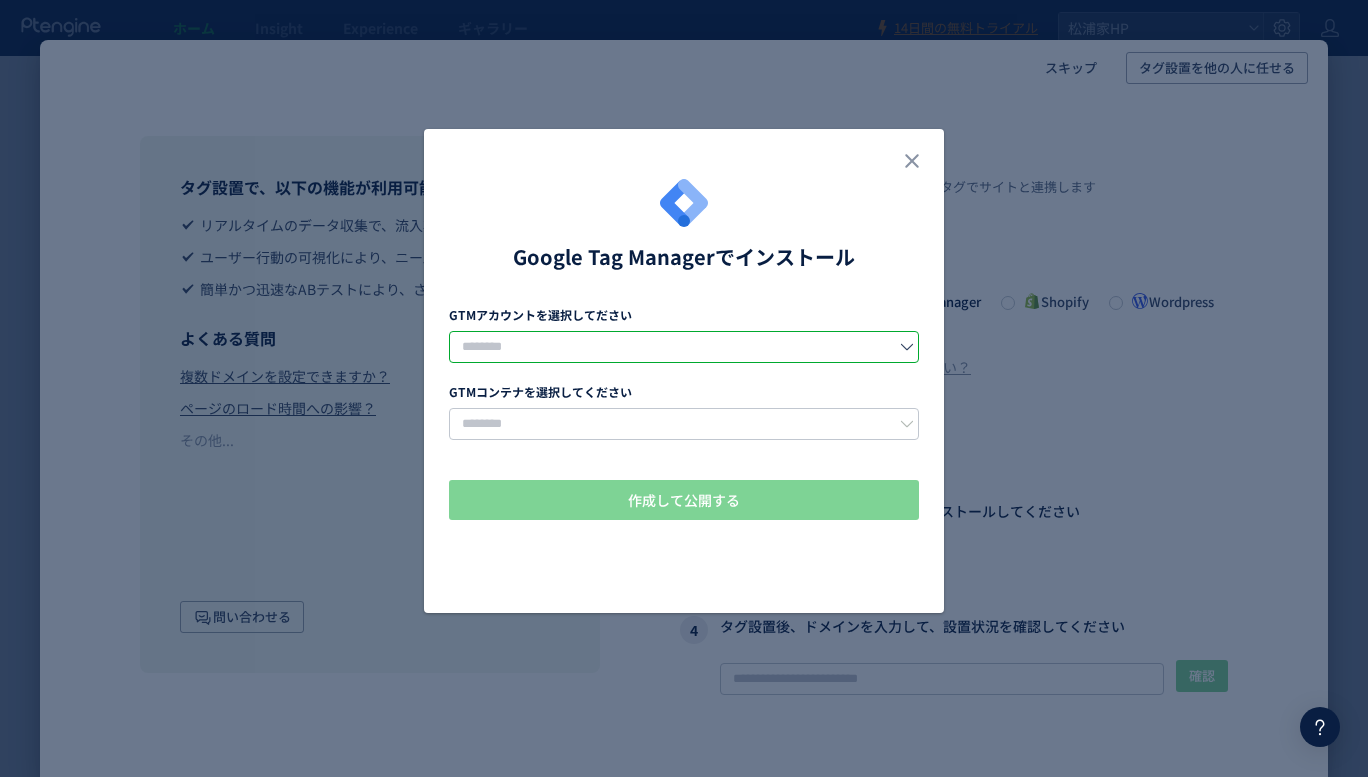 click 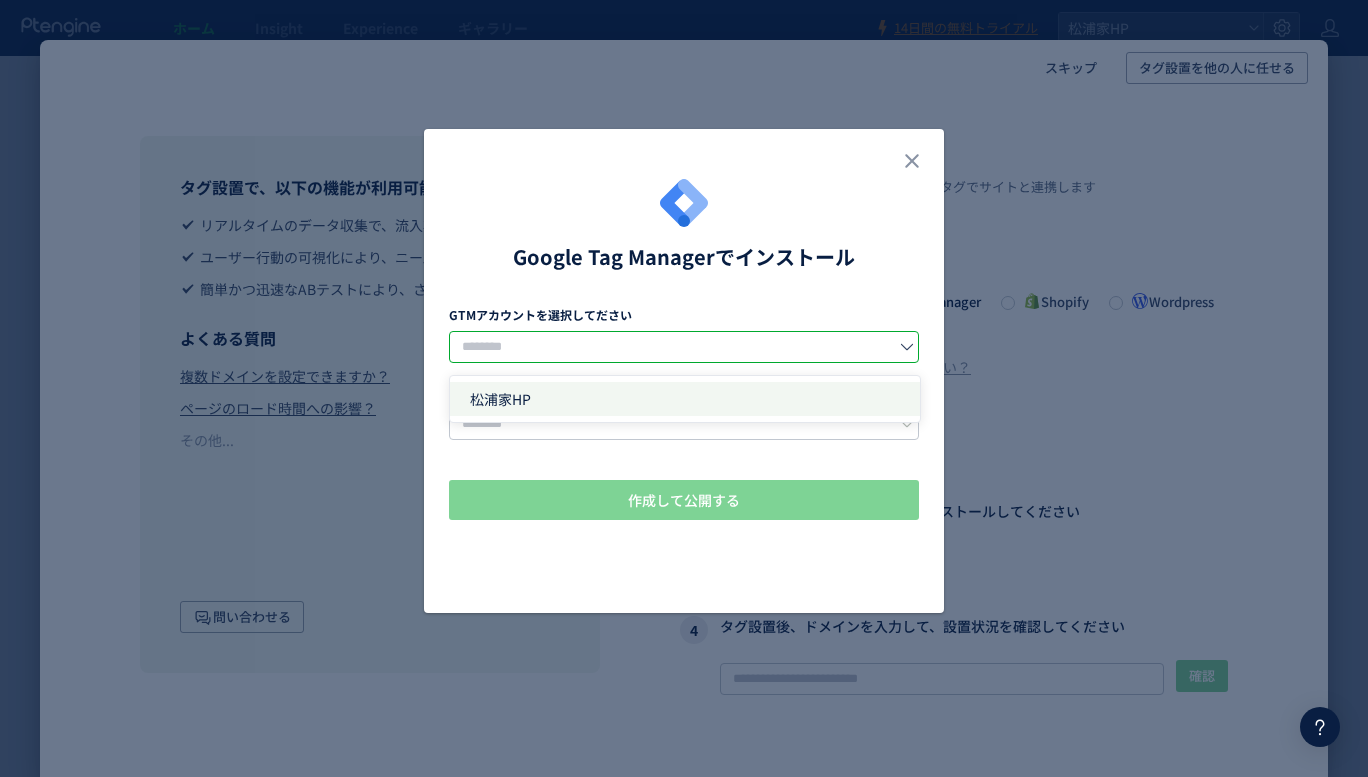 click on "松浦家HP" 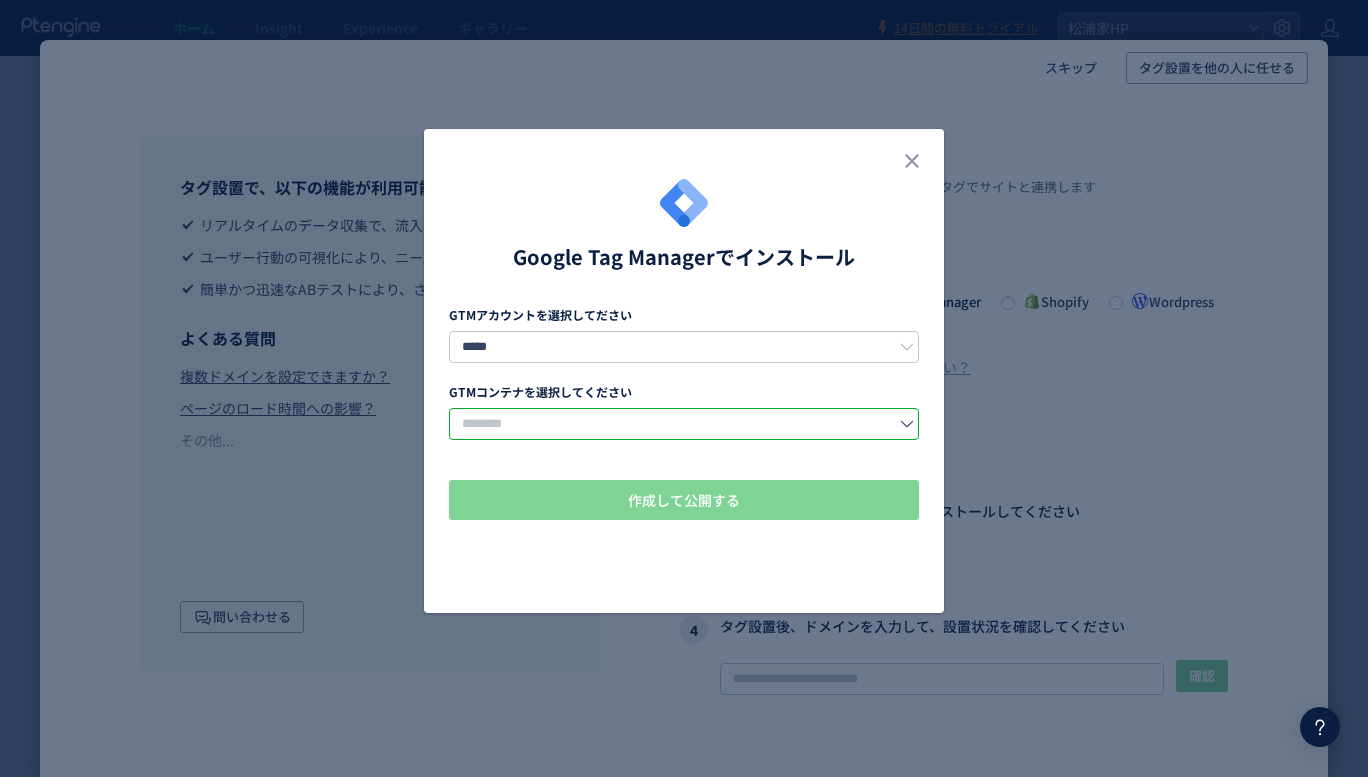 click 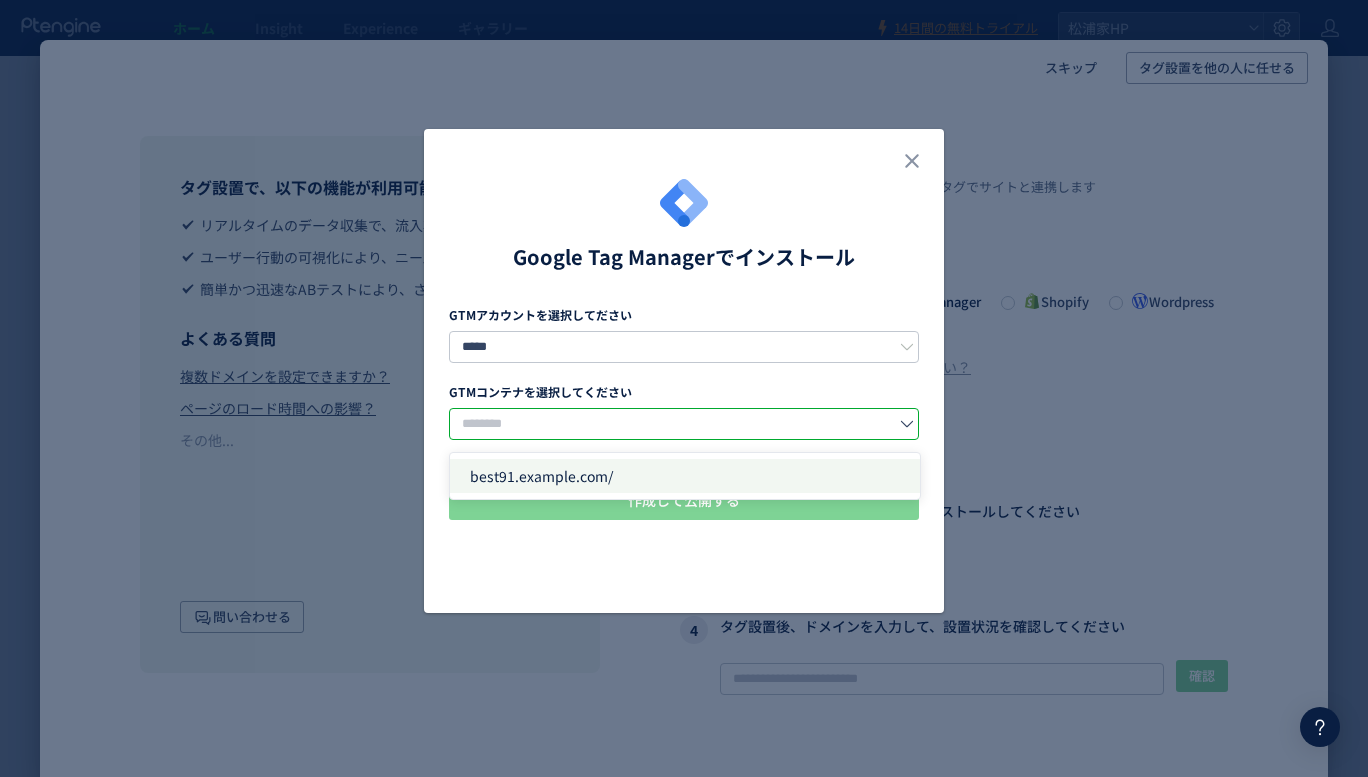 click on "best91.example.com/" 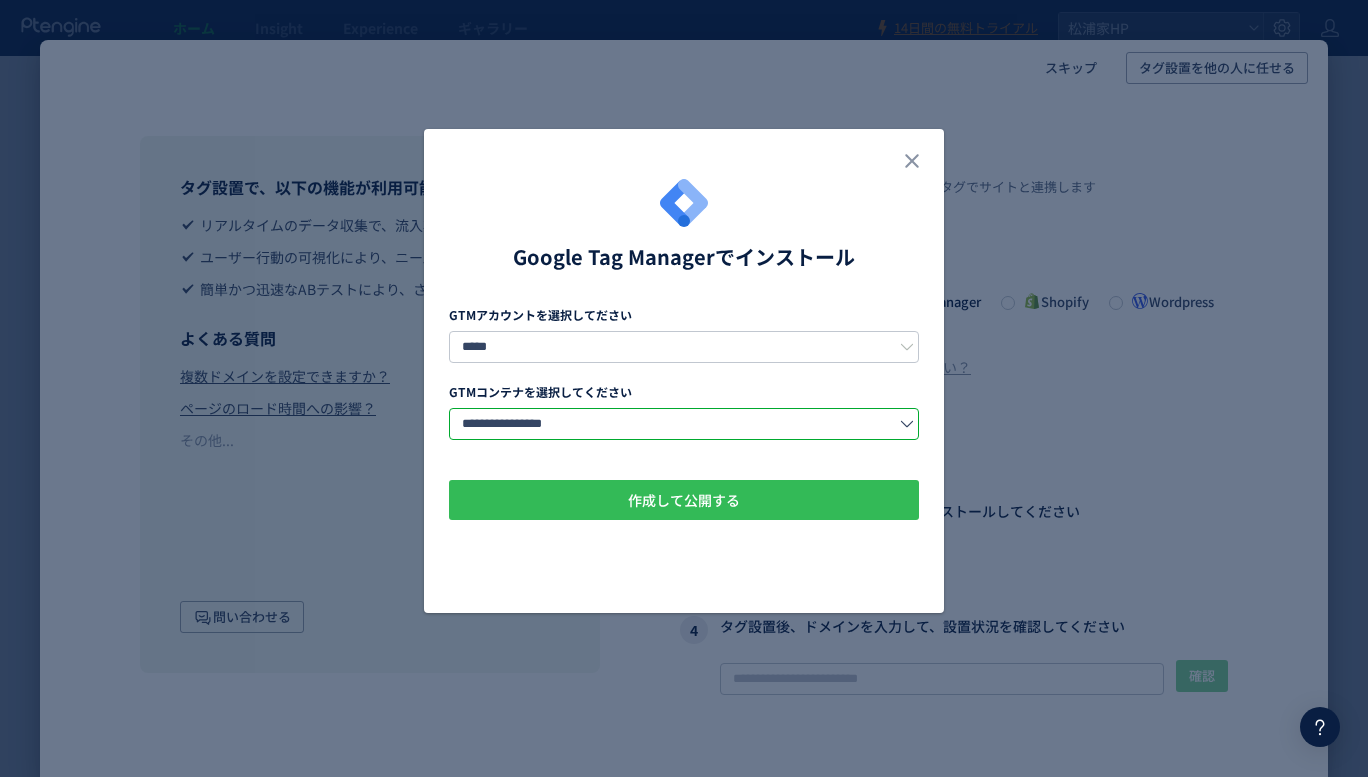 click on "作成して公開する" at bounding box center (684, 500) 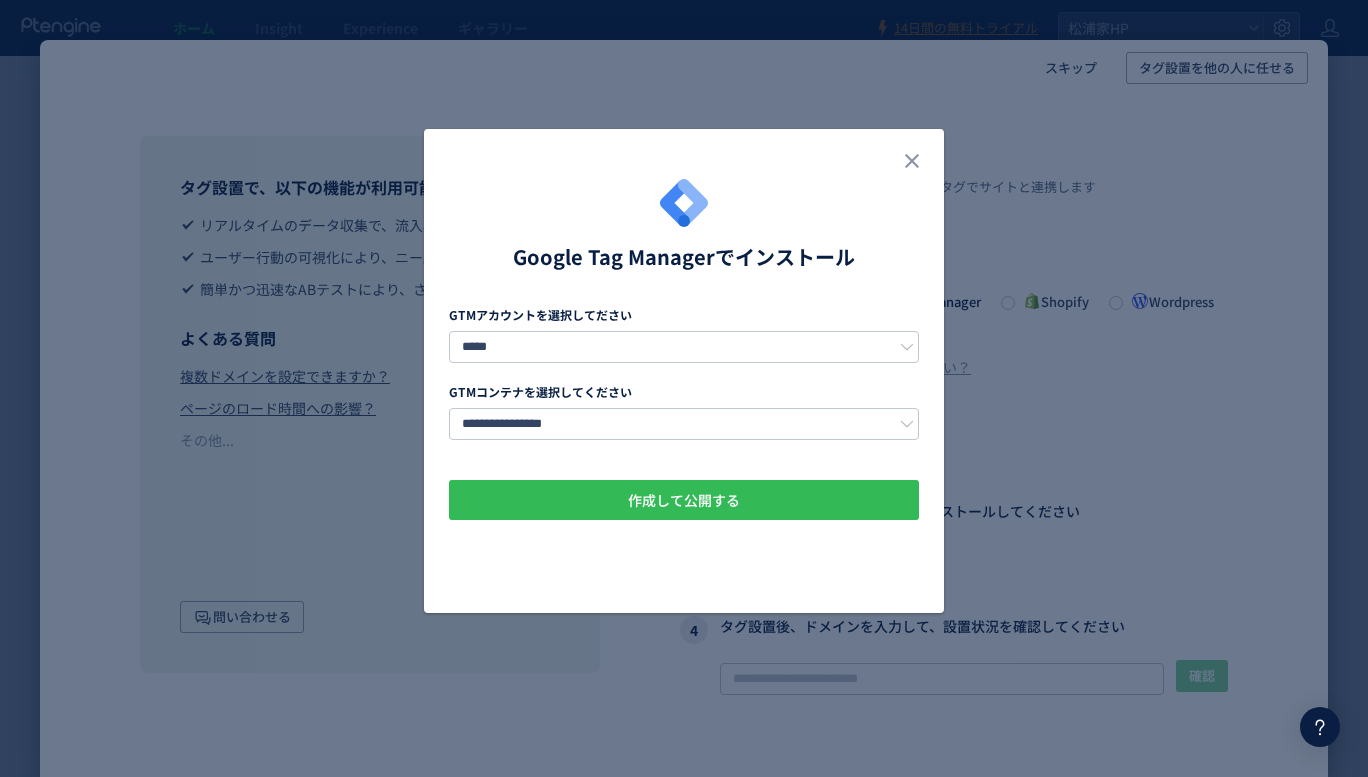 click on "作成して公開する" at bounding box center (684, 500) 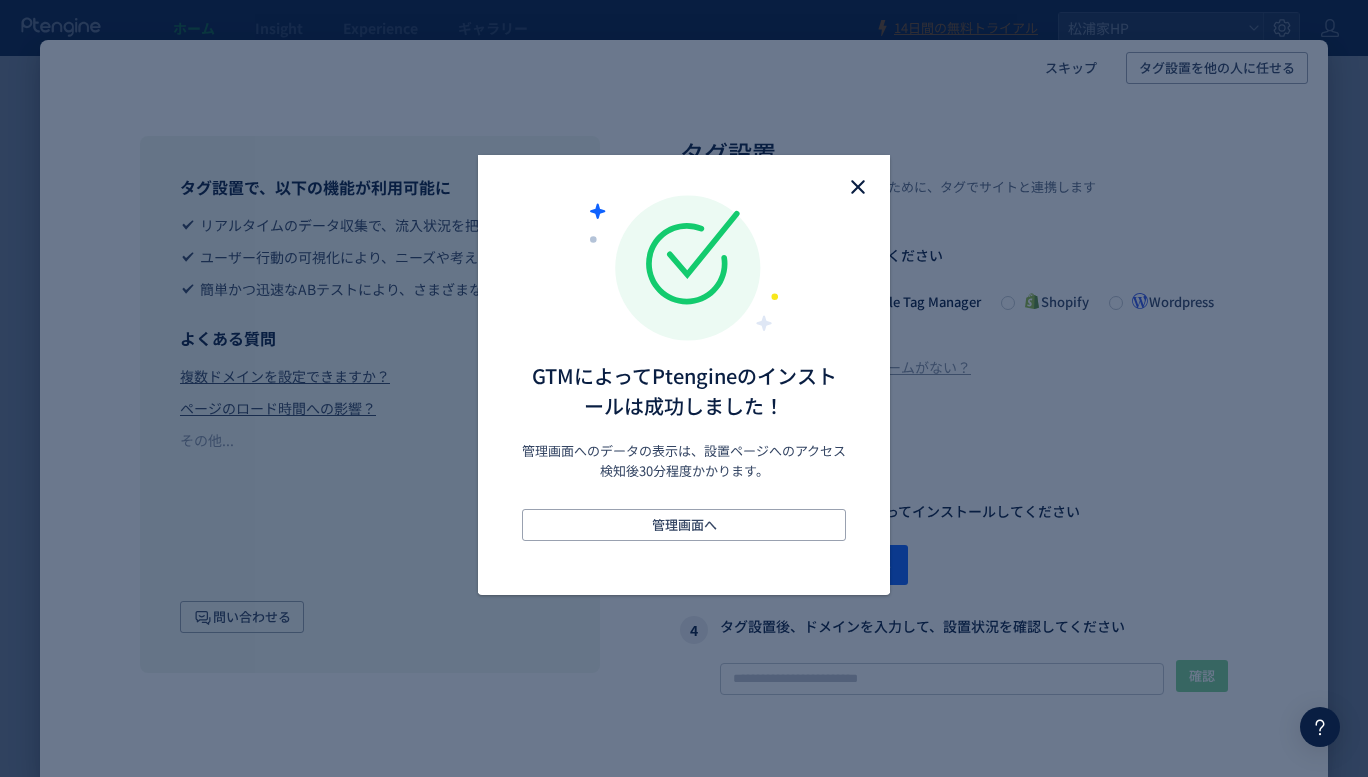 click 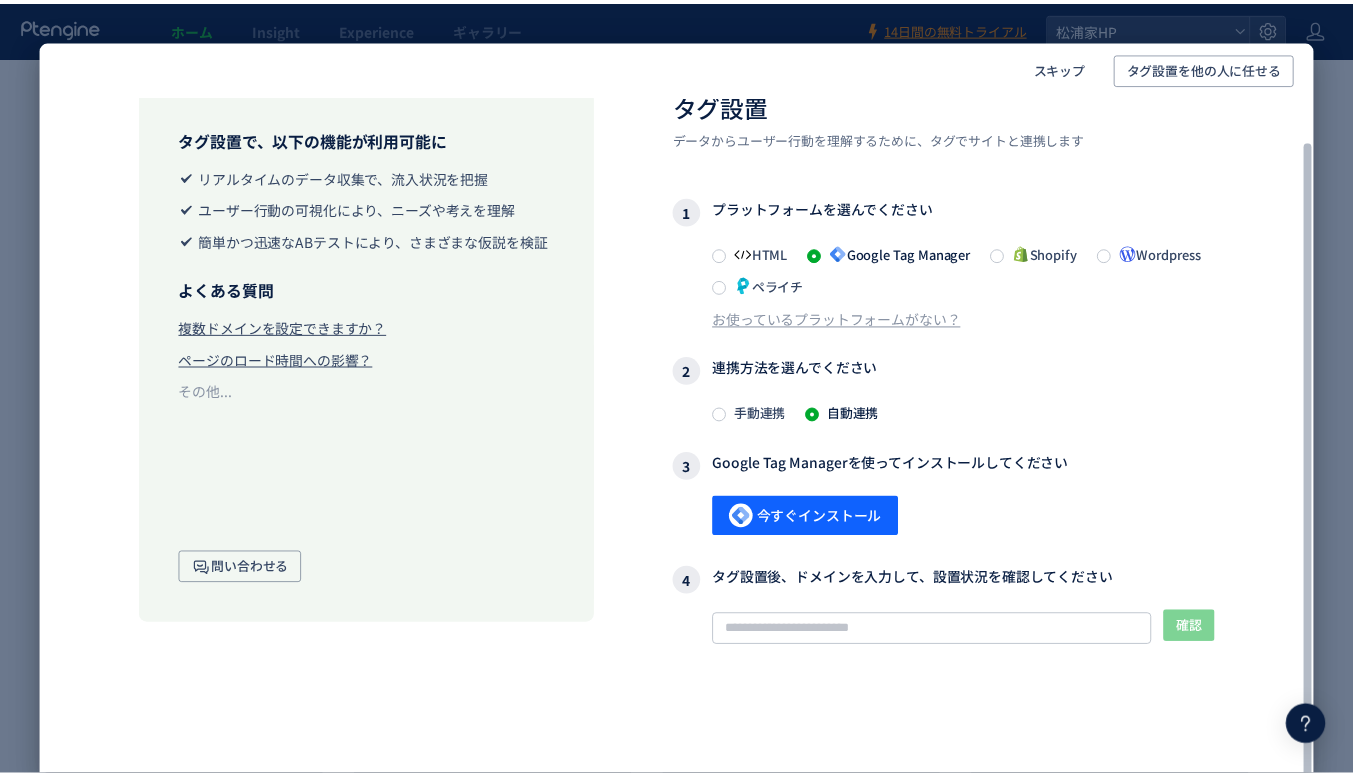 scroll, scrollTop: 49, scrollLeft: 0, axis: vertical 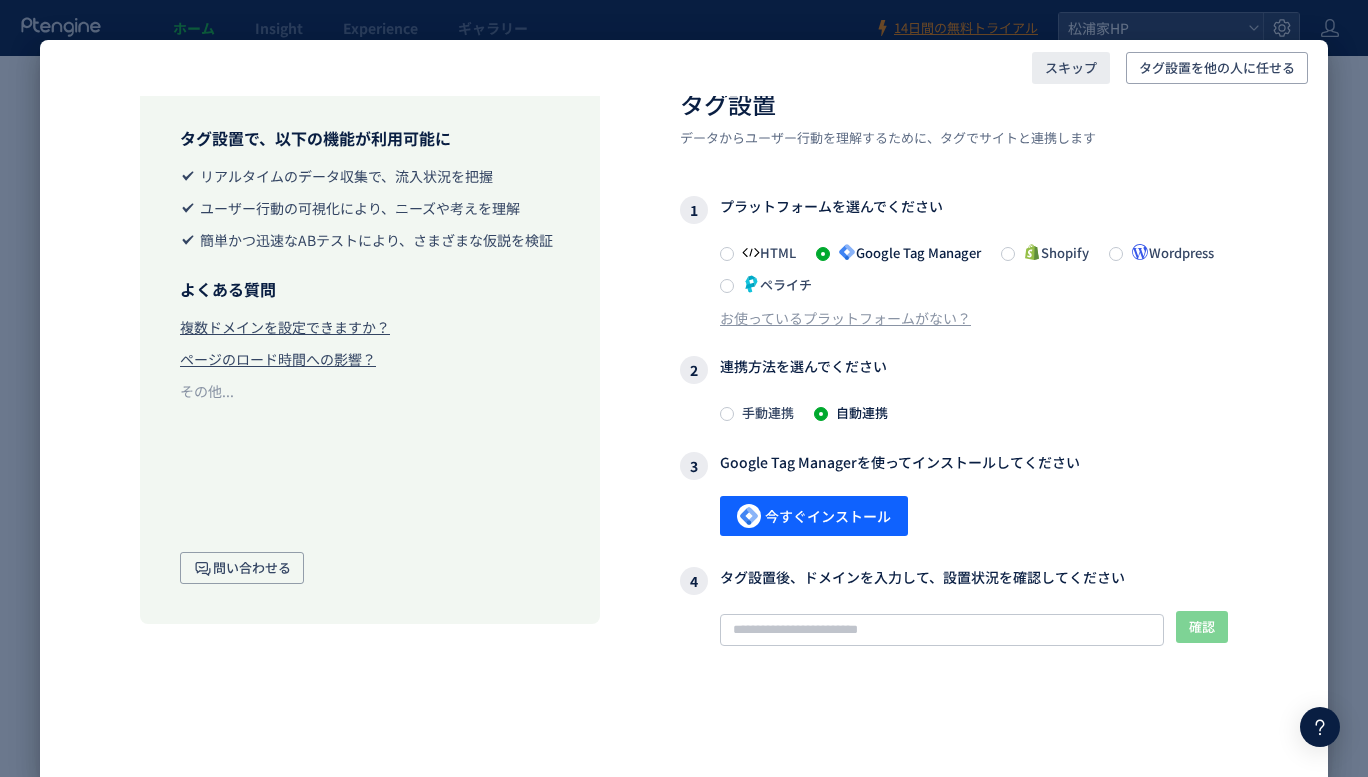click on "スキップ" at bounding box center [1071, 68] 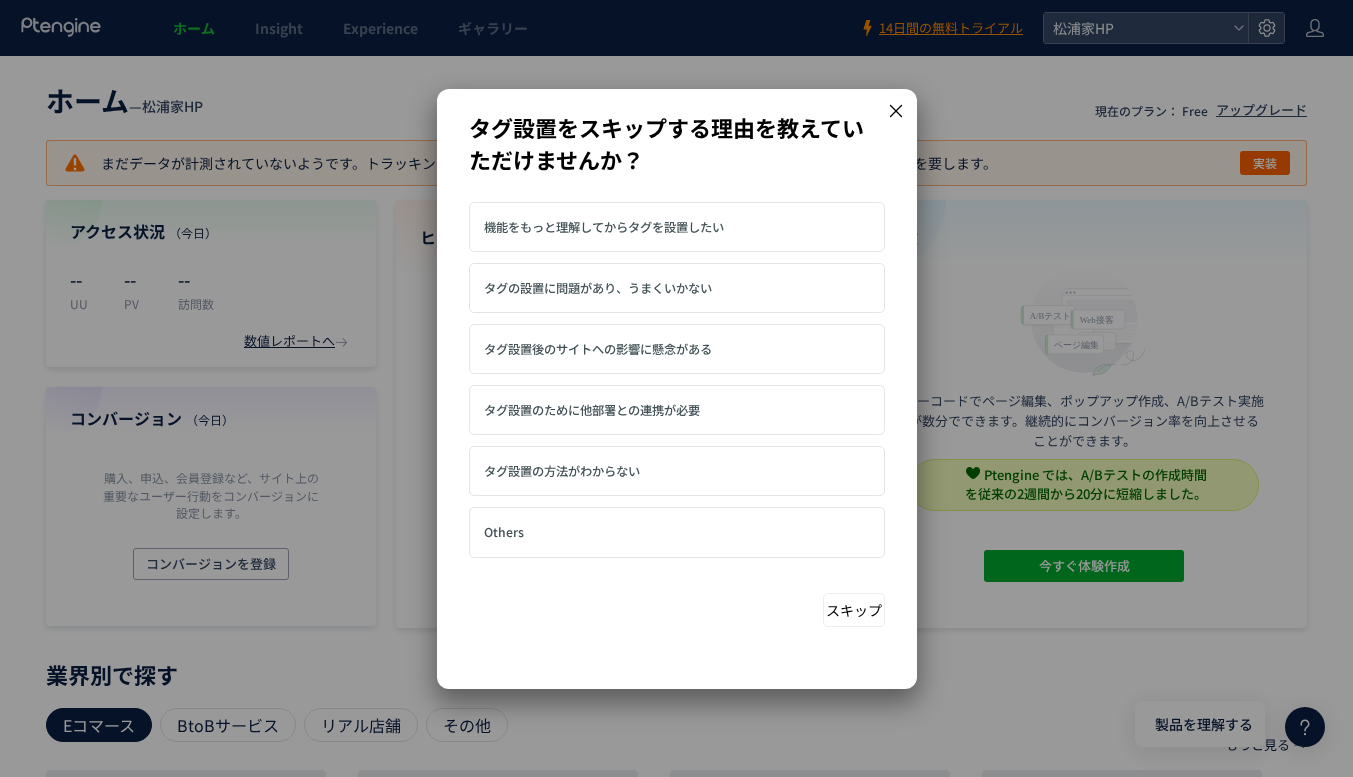 click 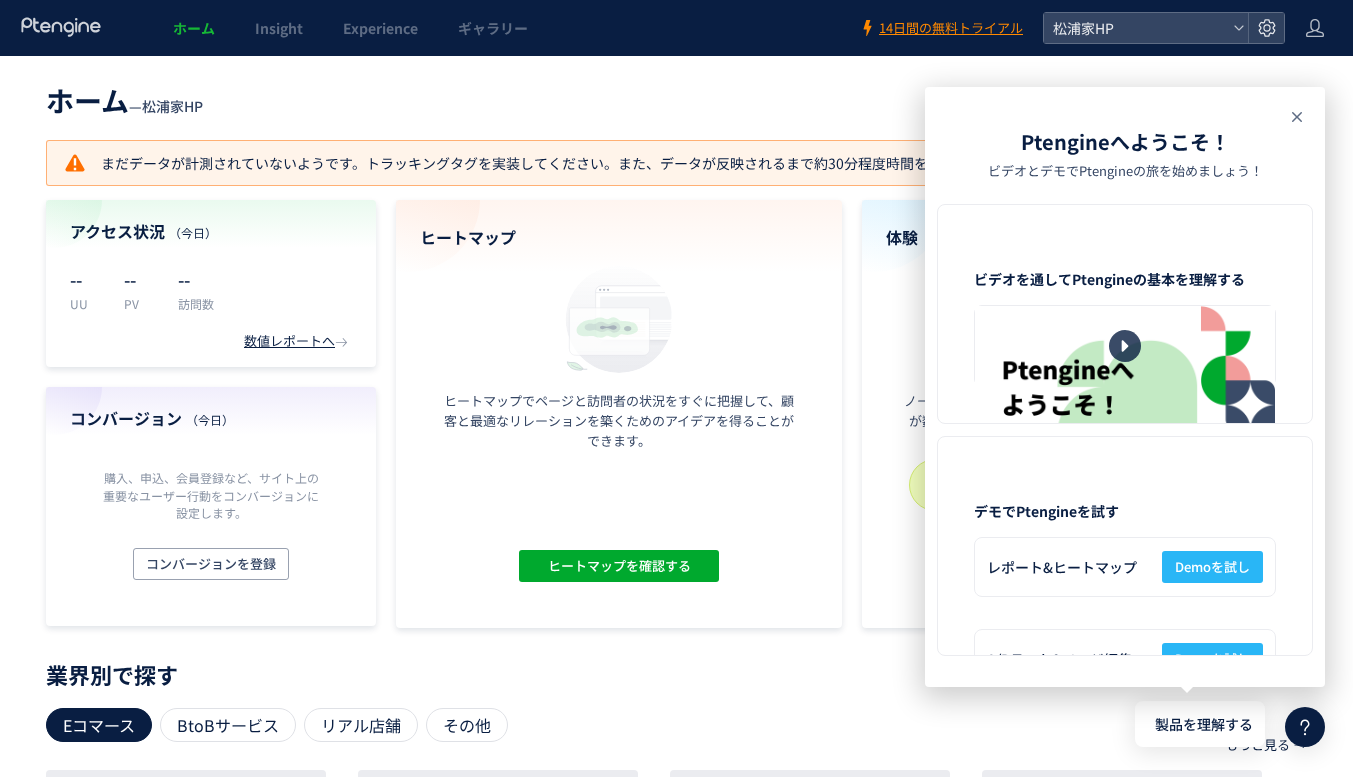 click 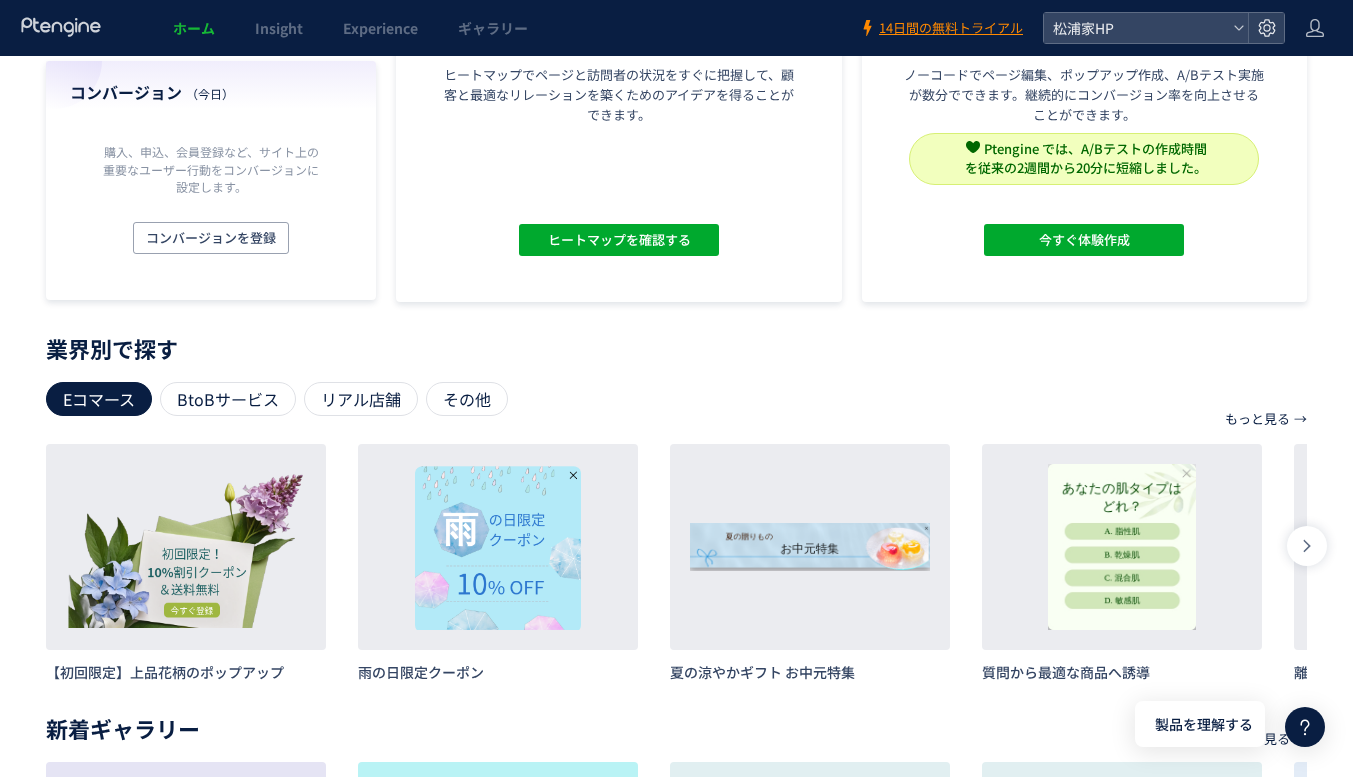 scroll, scrollTop: 0, scrollLeft: 0, axis: both 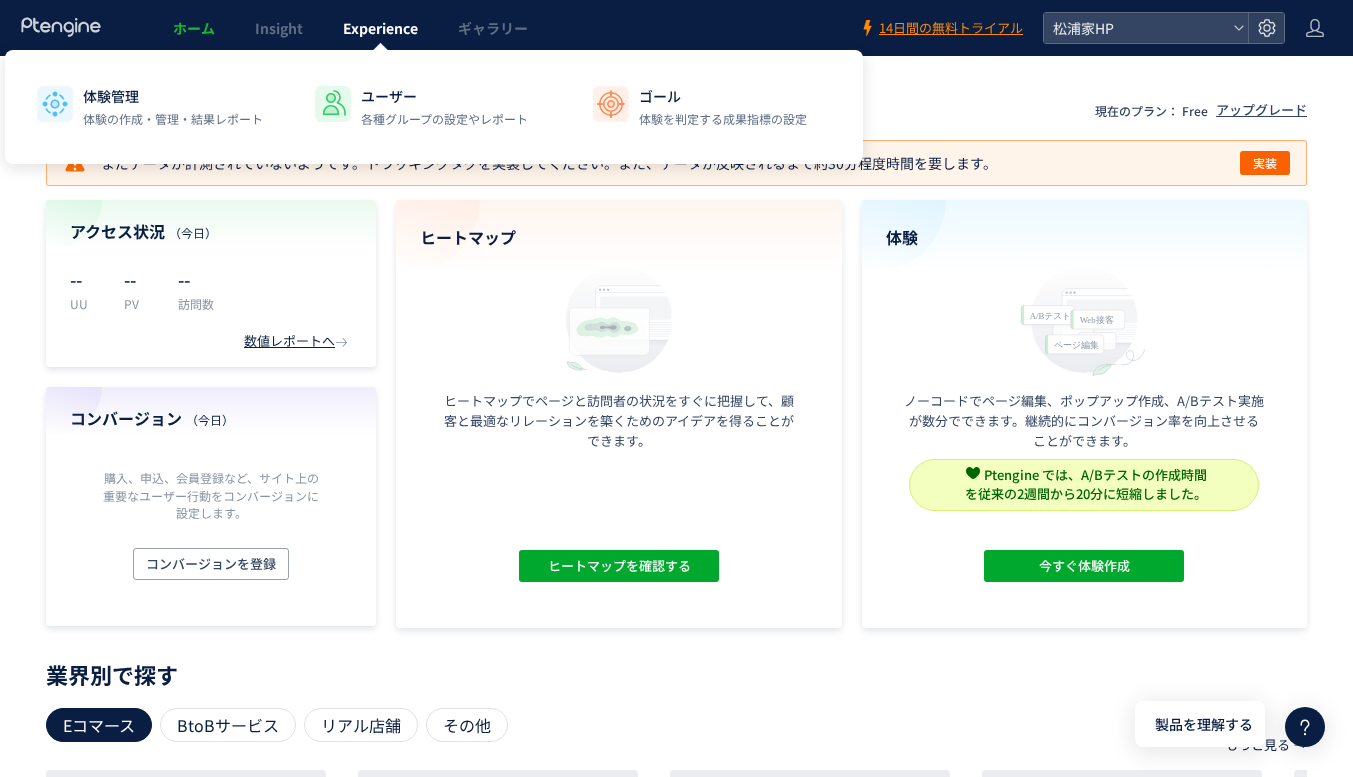 click on "Experience" at bounding box center [380, 28] 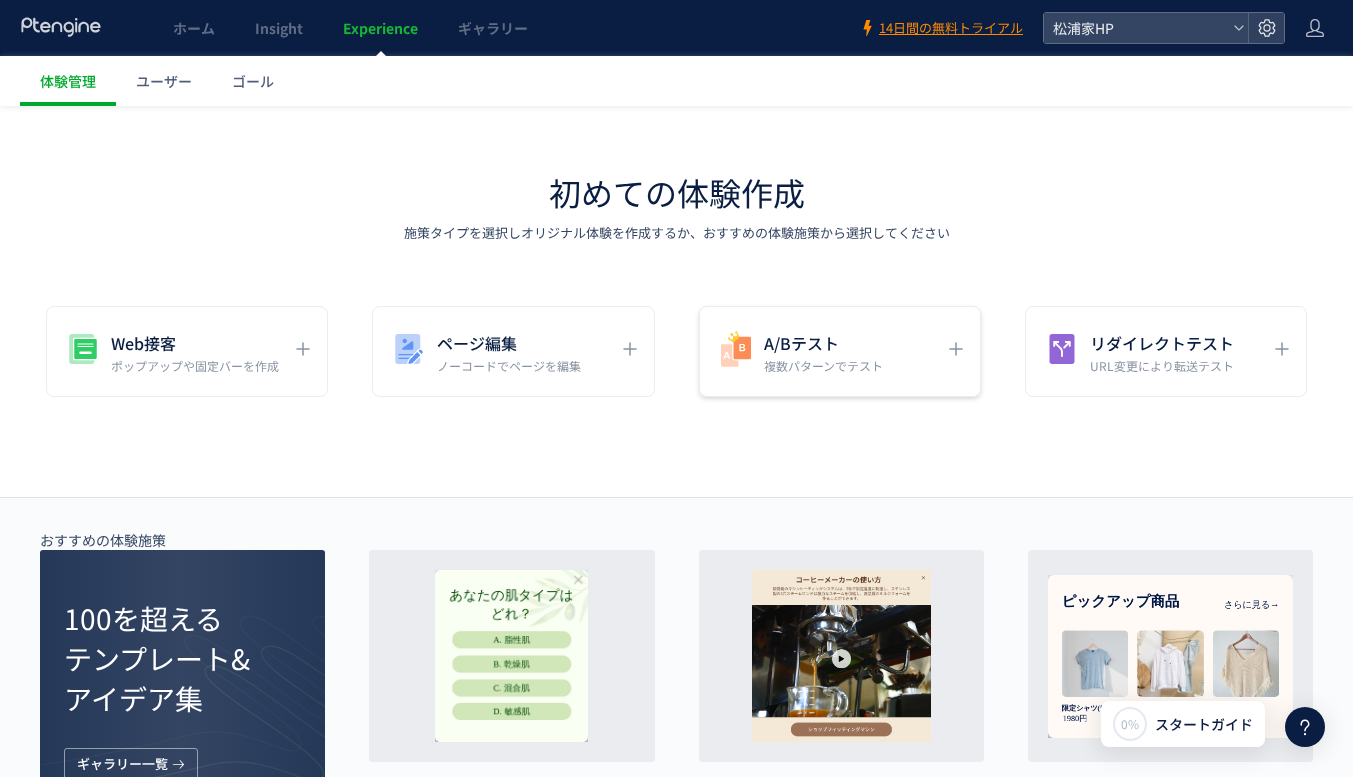 click on "A/Bテスト" at bounding box center (823, 343) 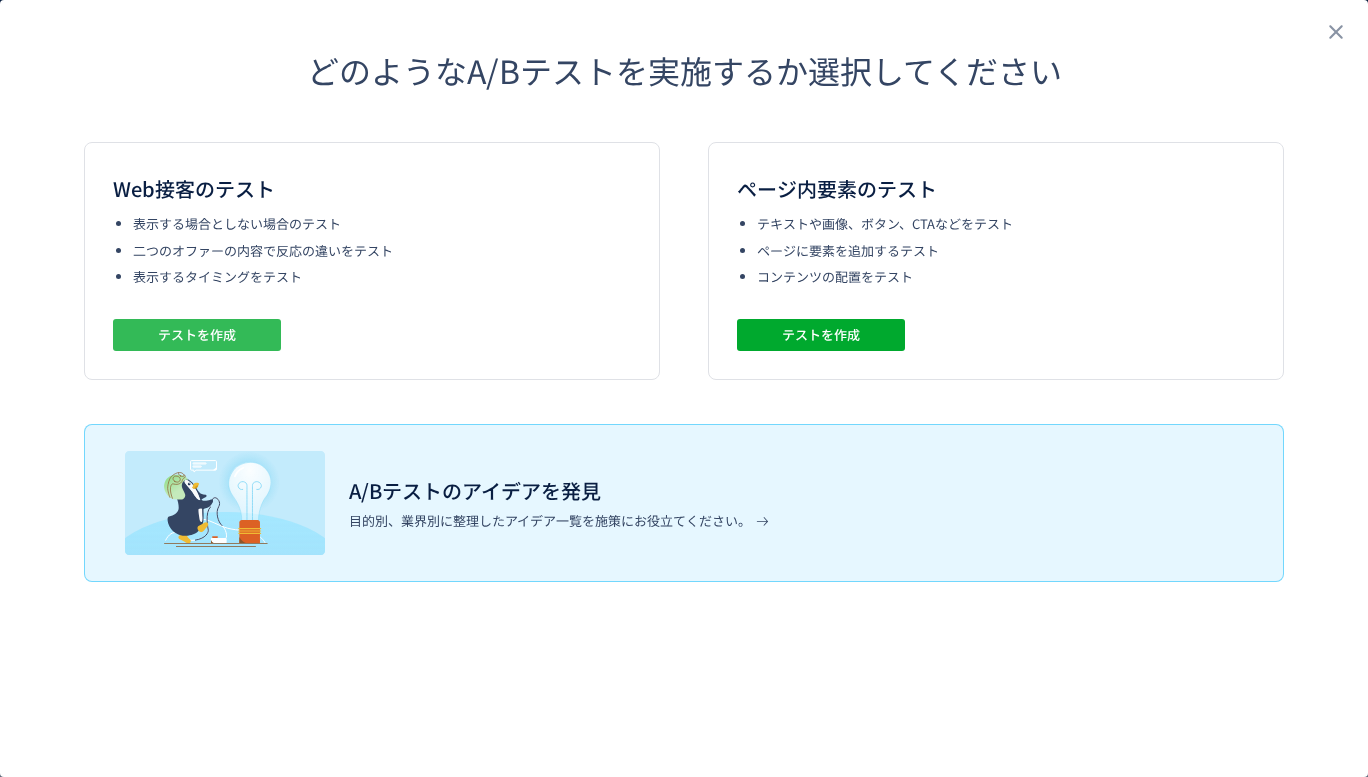 click on "テストを作成" at bounding box center [197, 335] 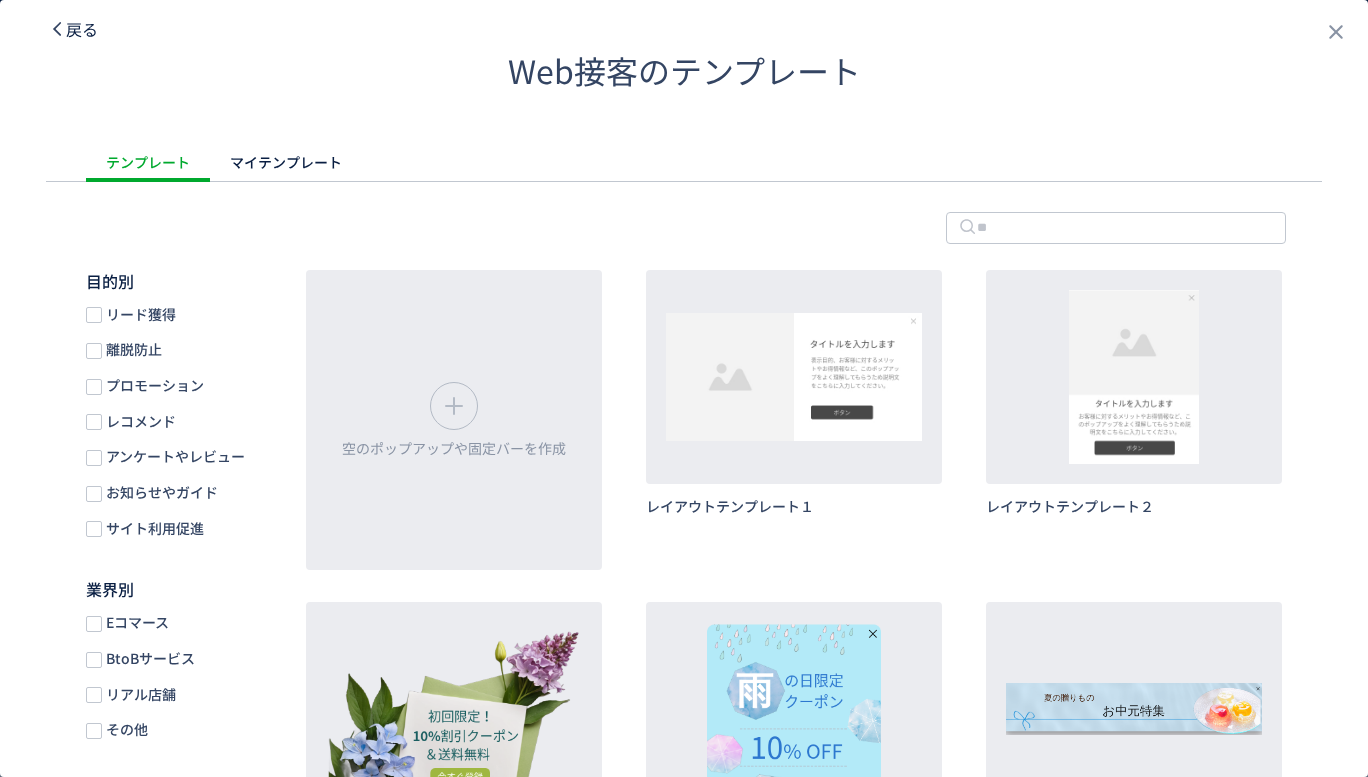 click on "戻る" 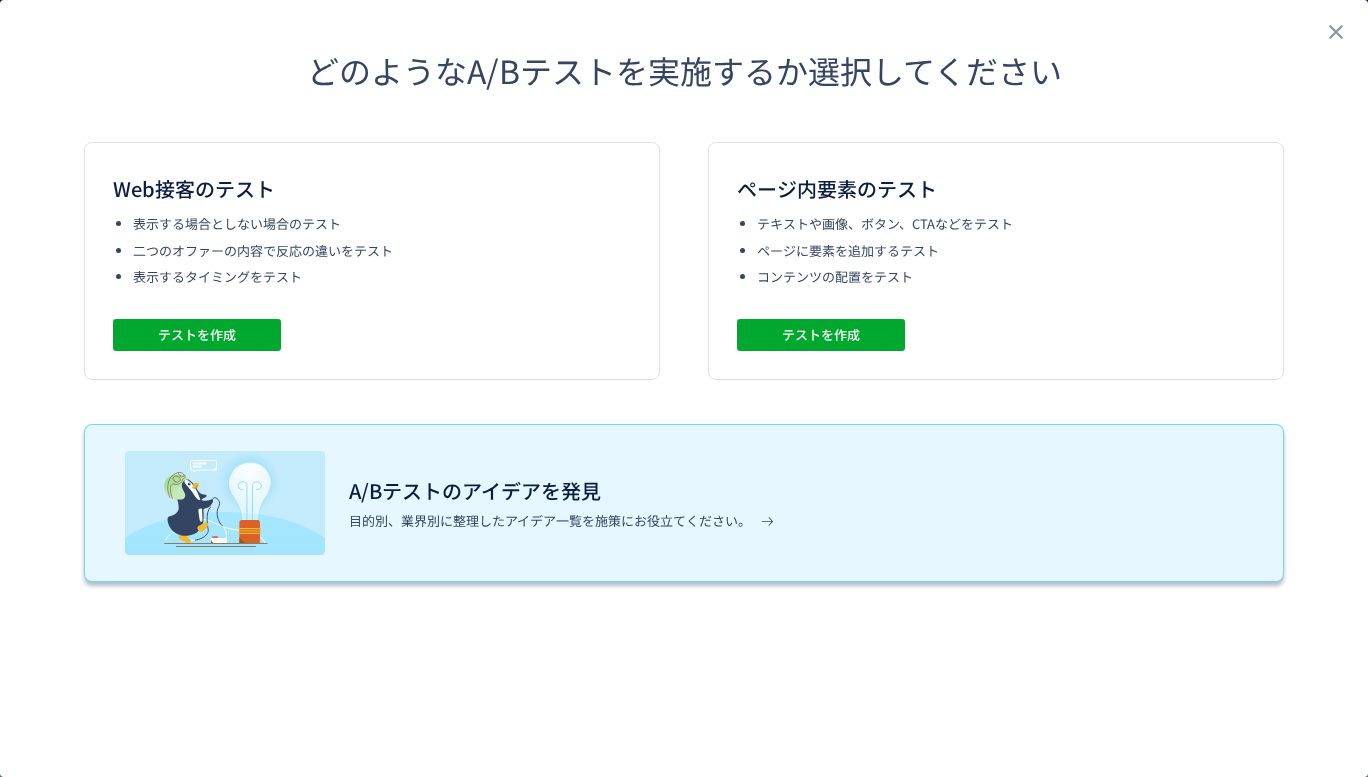 drag, startPoint x: 699, startPoint y: 499, endPoint x: 746, endPoint y: 462, distance: 59.816387 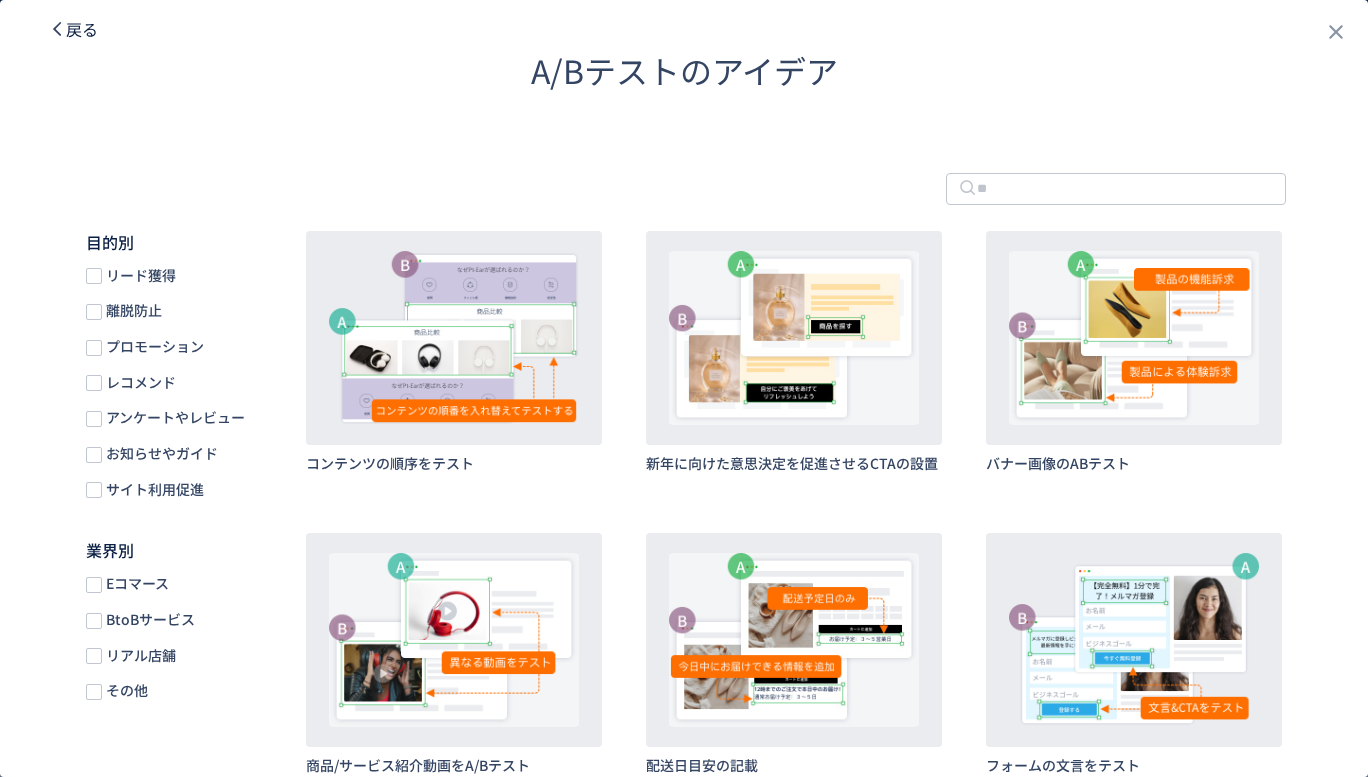click on "戻る" 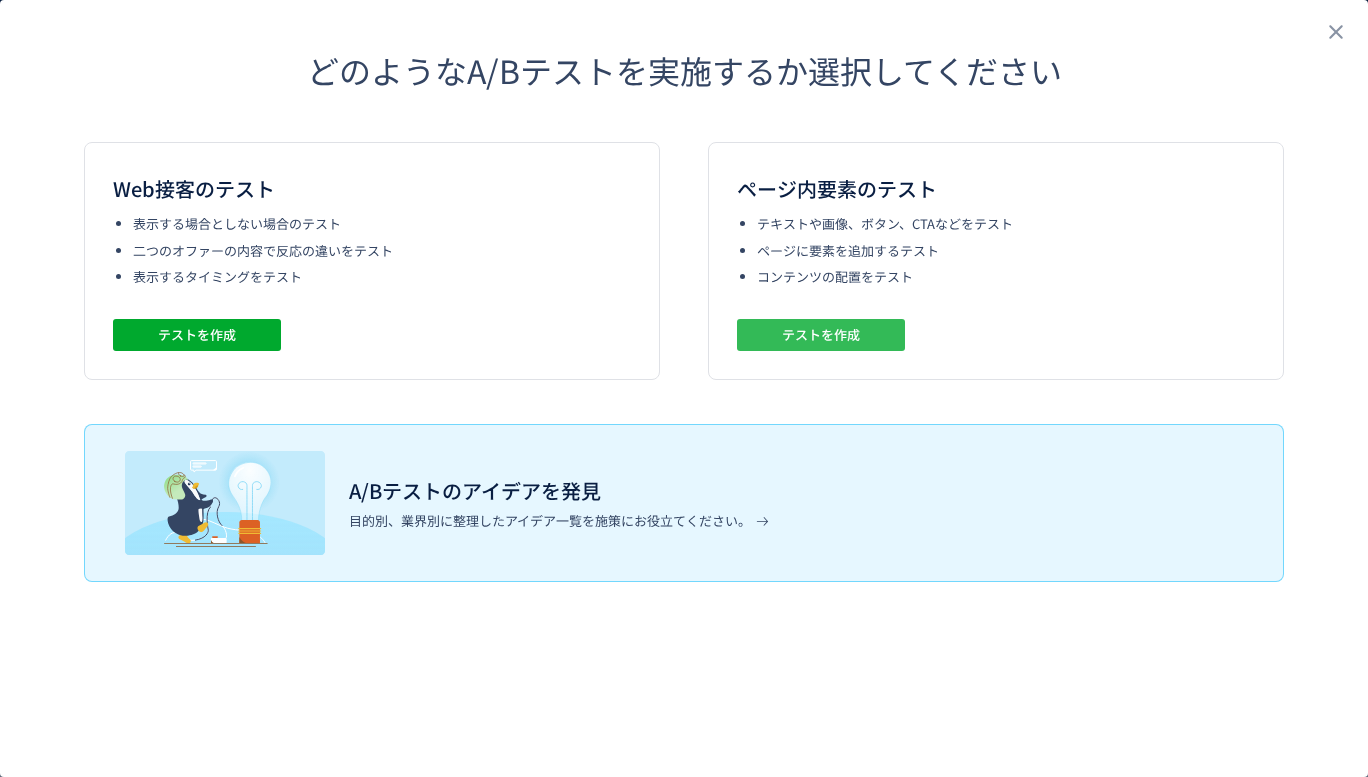 click on "テストを作成" at bounding box center [821, 335] 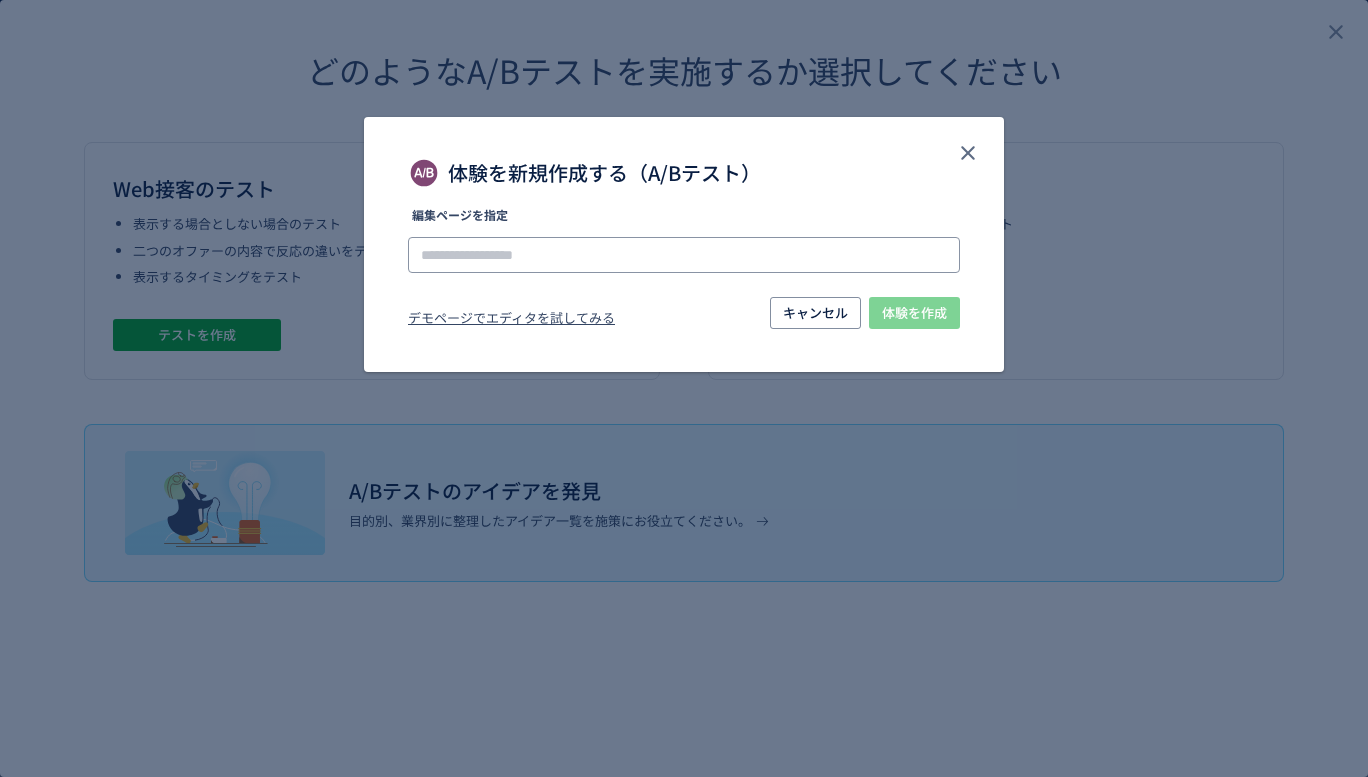 click 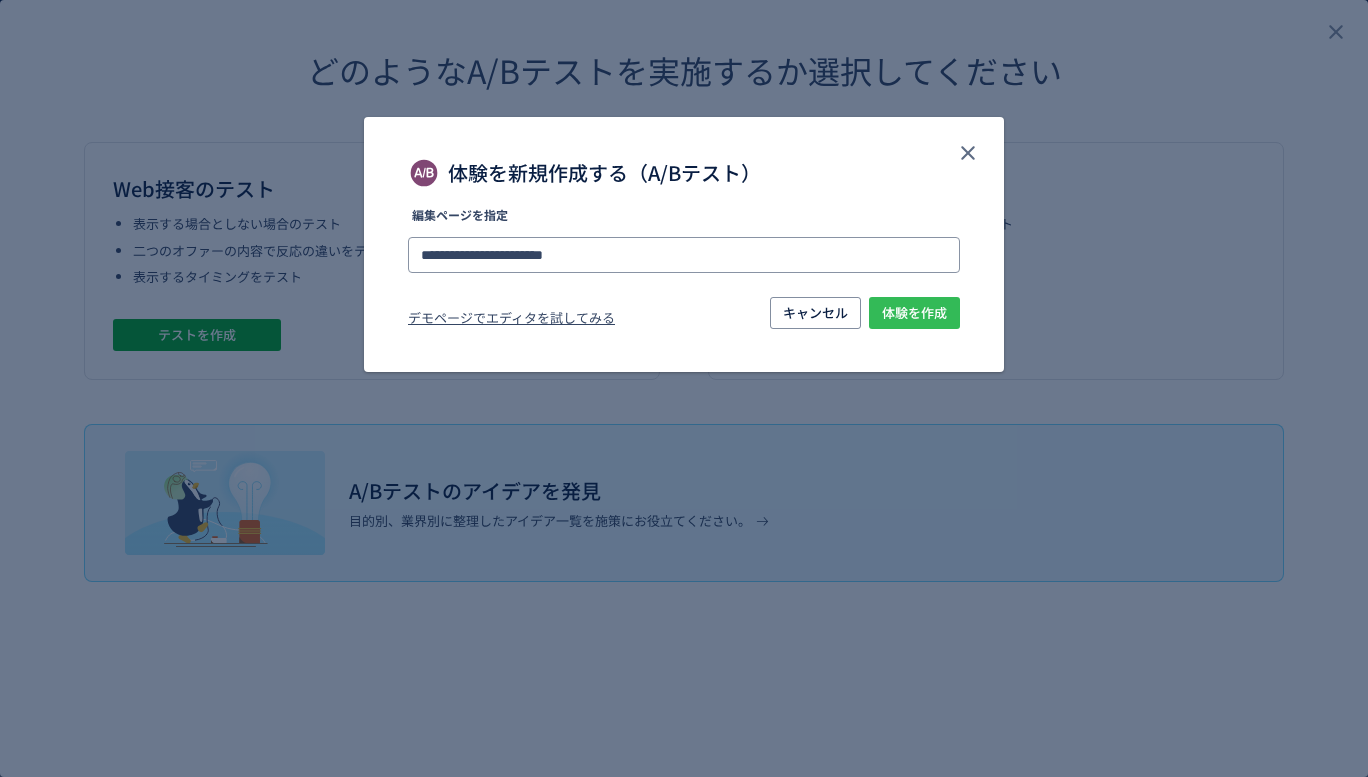 type on "**********" 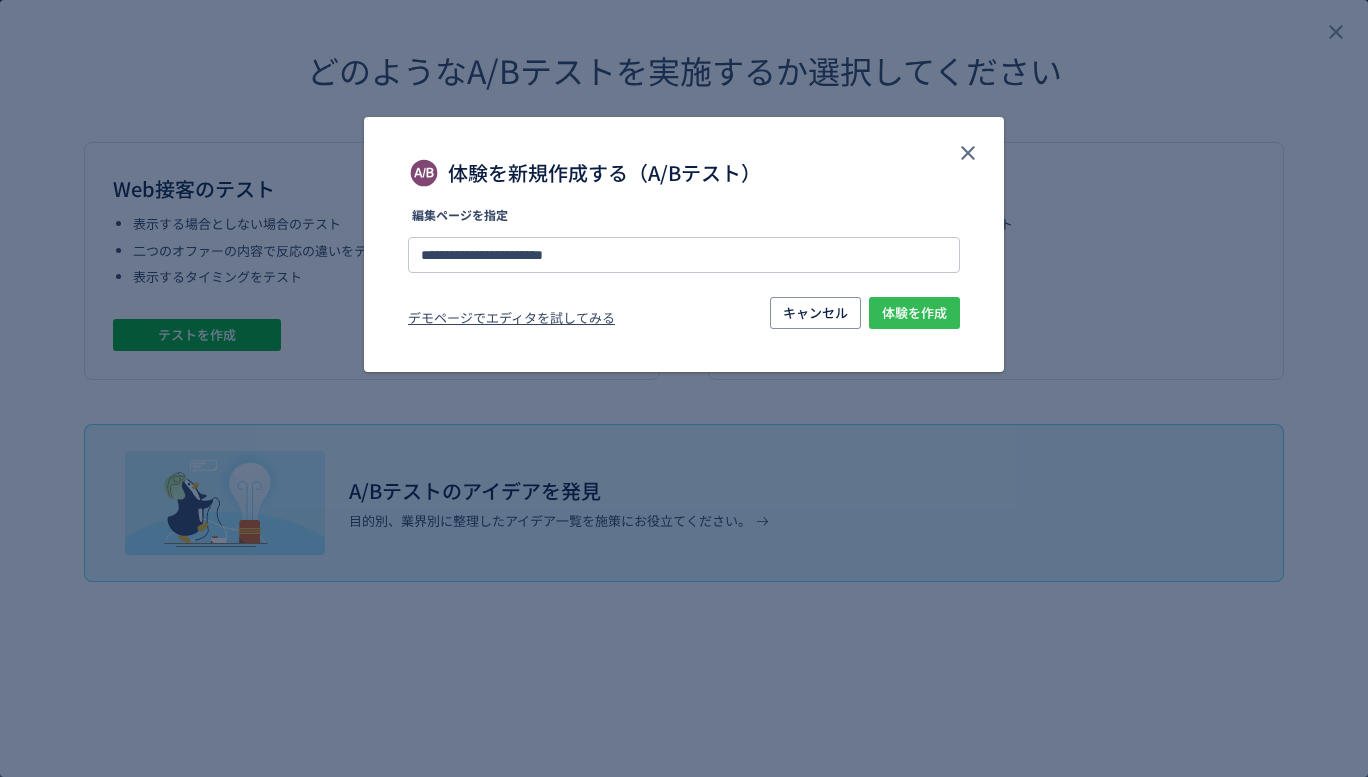 click on "体験を作成" at bounding box center (914, 313) 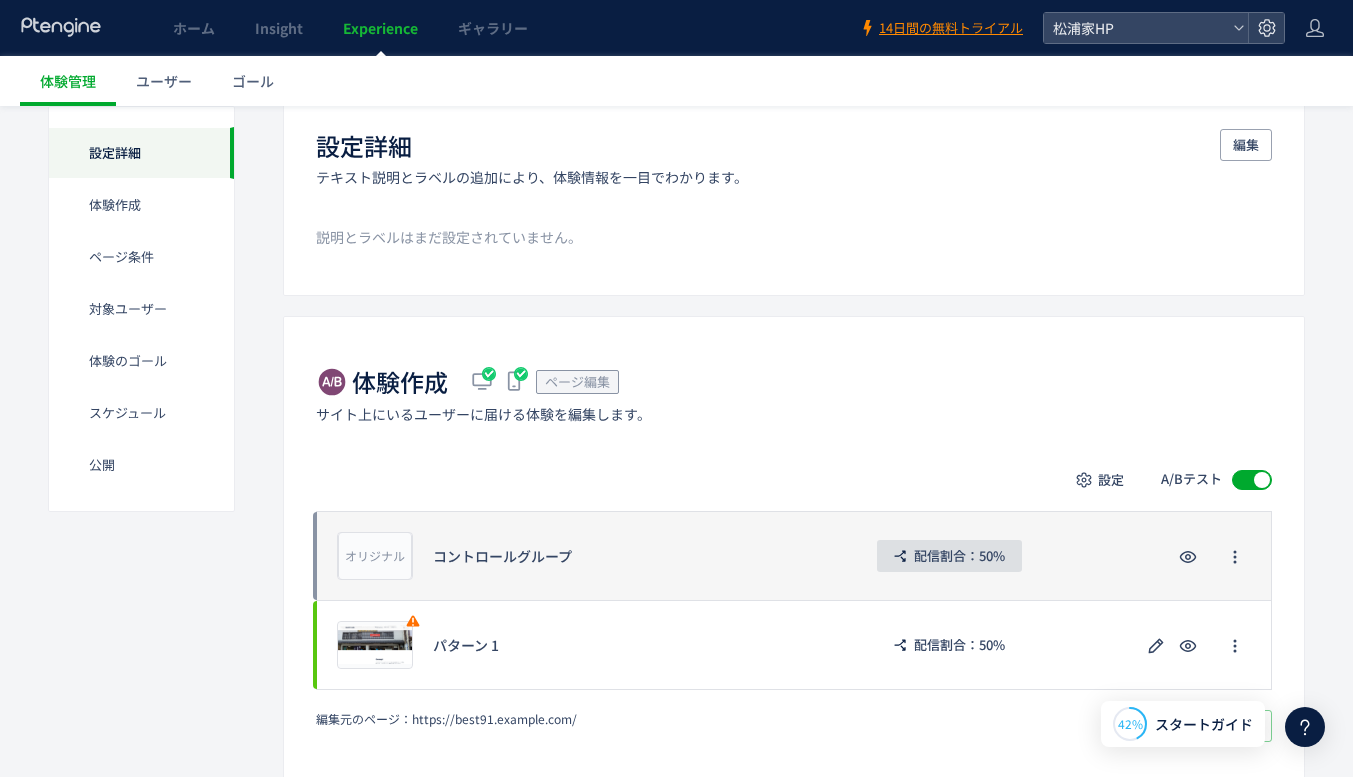 scroll, scrollTop: 200, scrollLeft: 0, axis: vertical 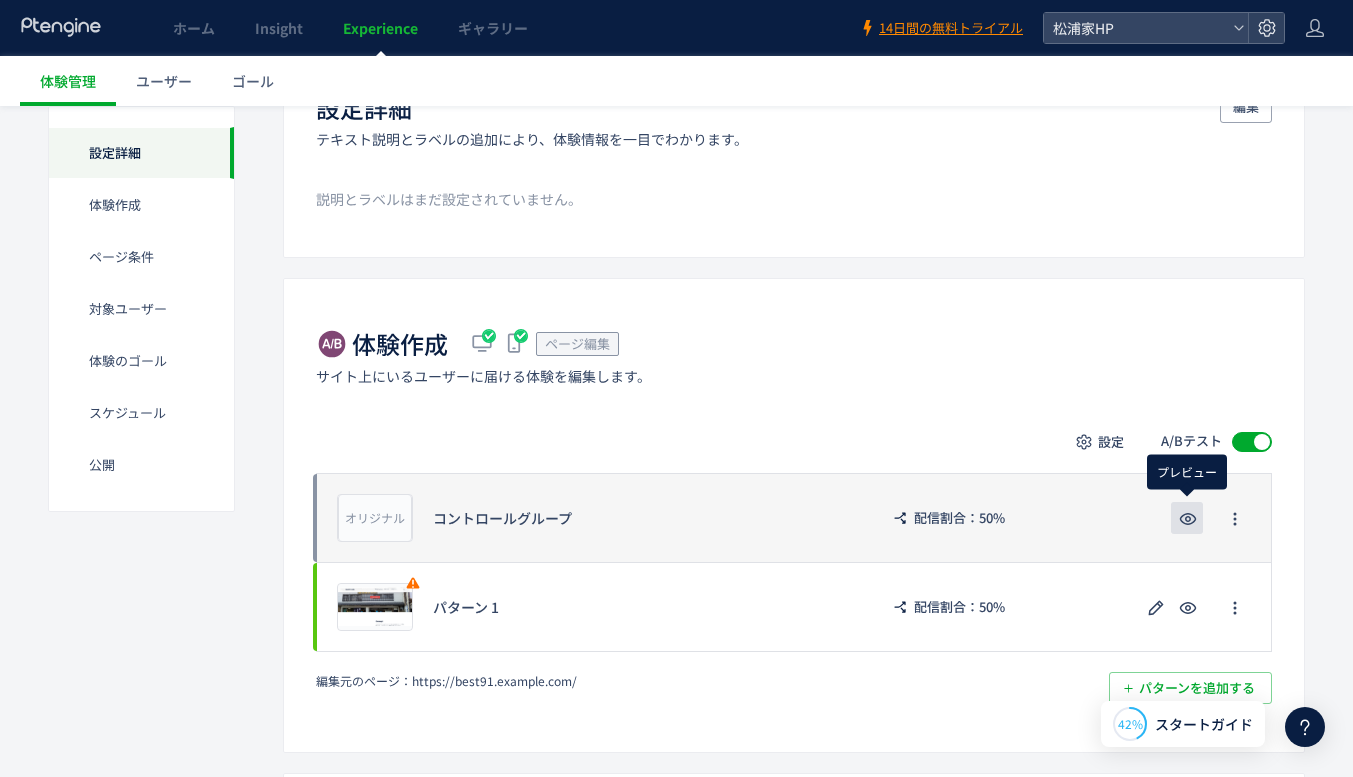 click 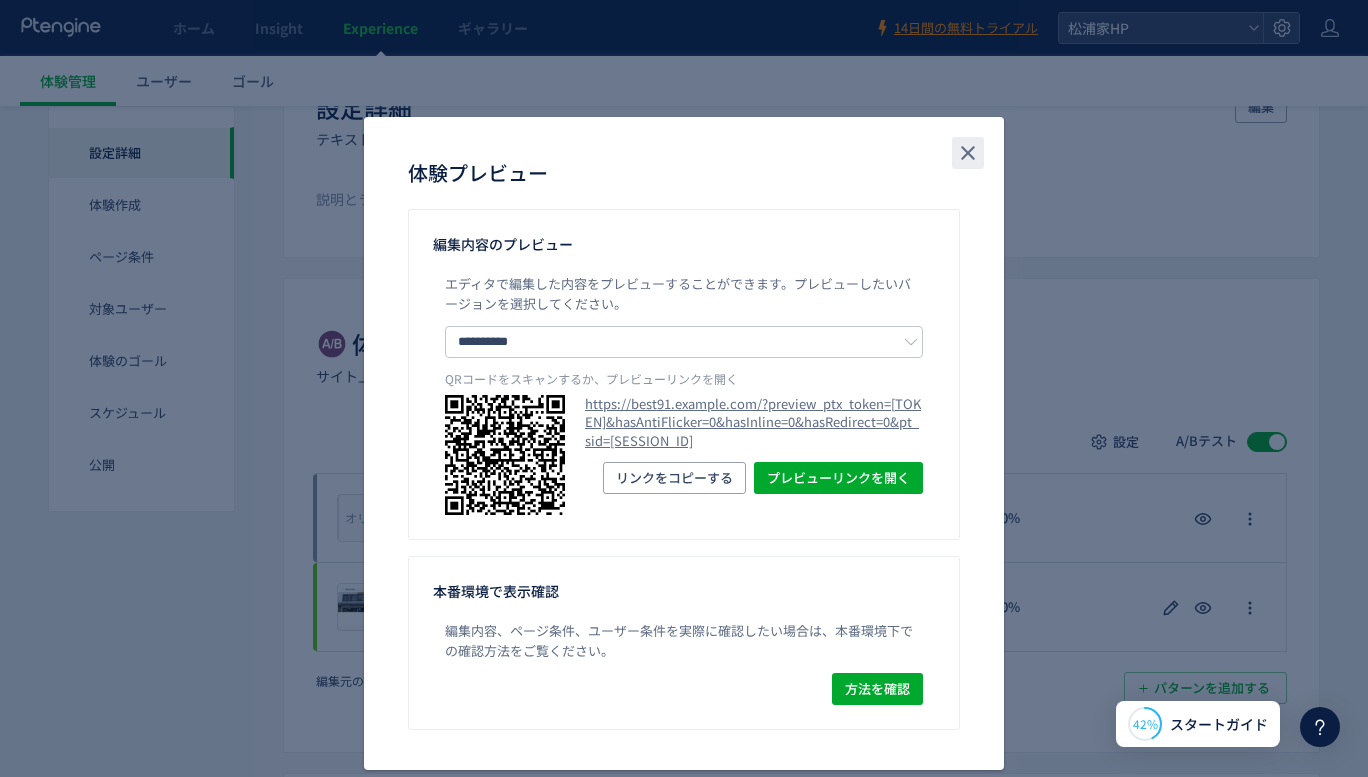 click 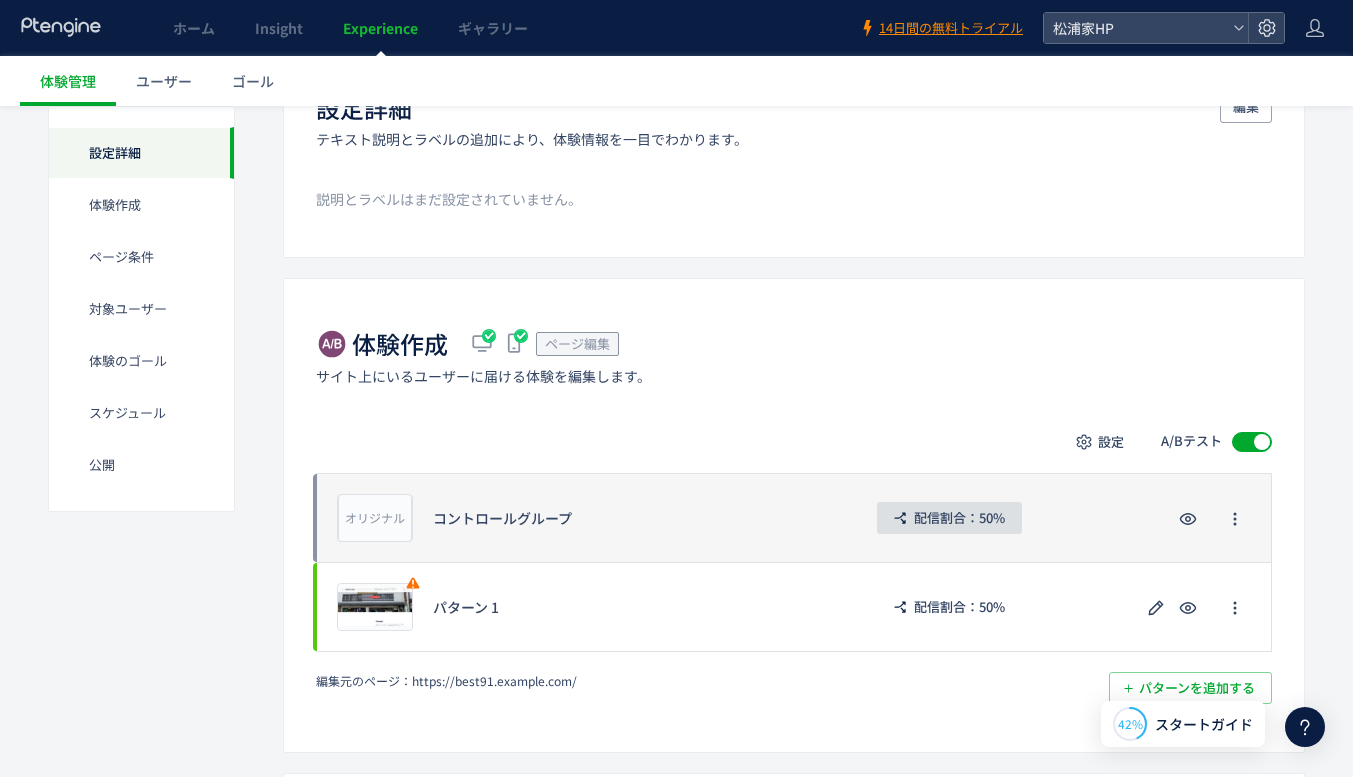 click on "配信割合：50%" at bounding box center [959, 518] 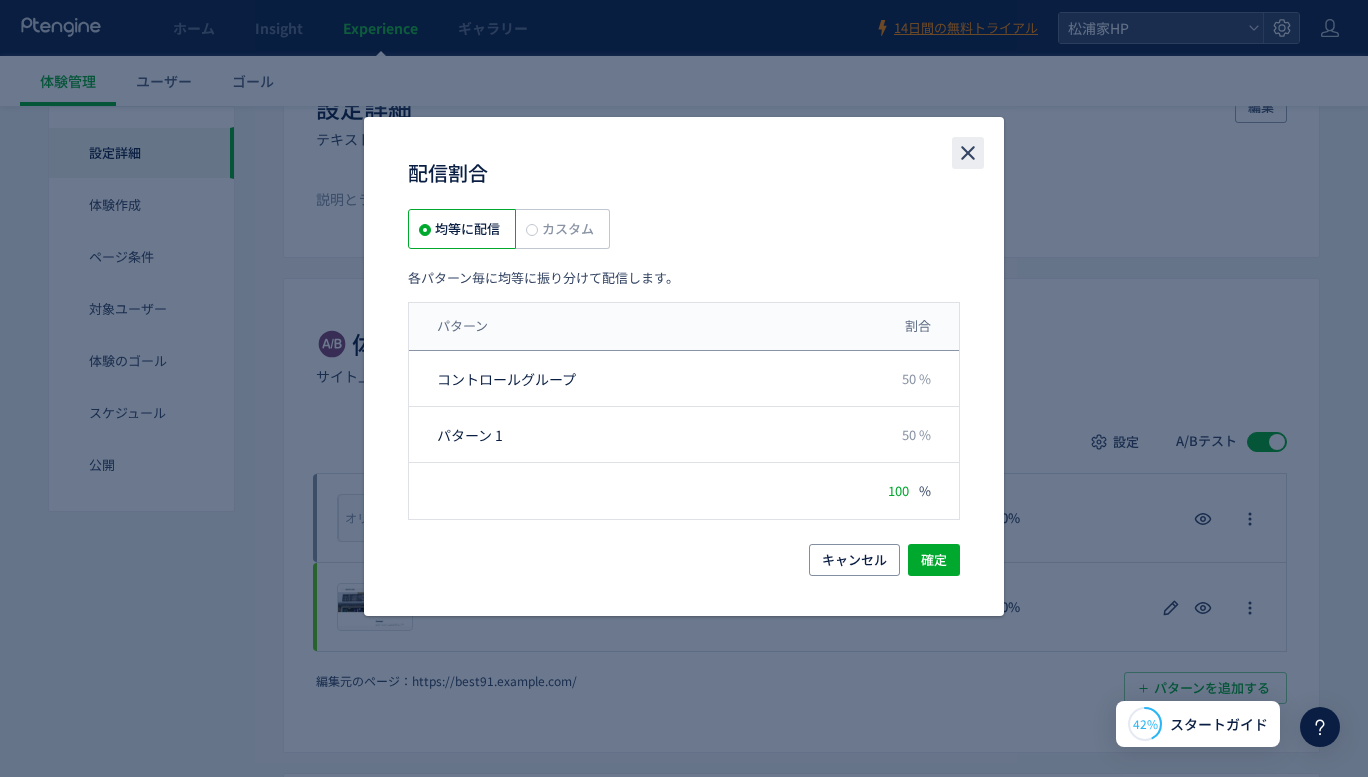 click 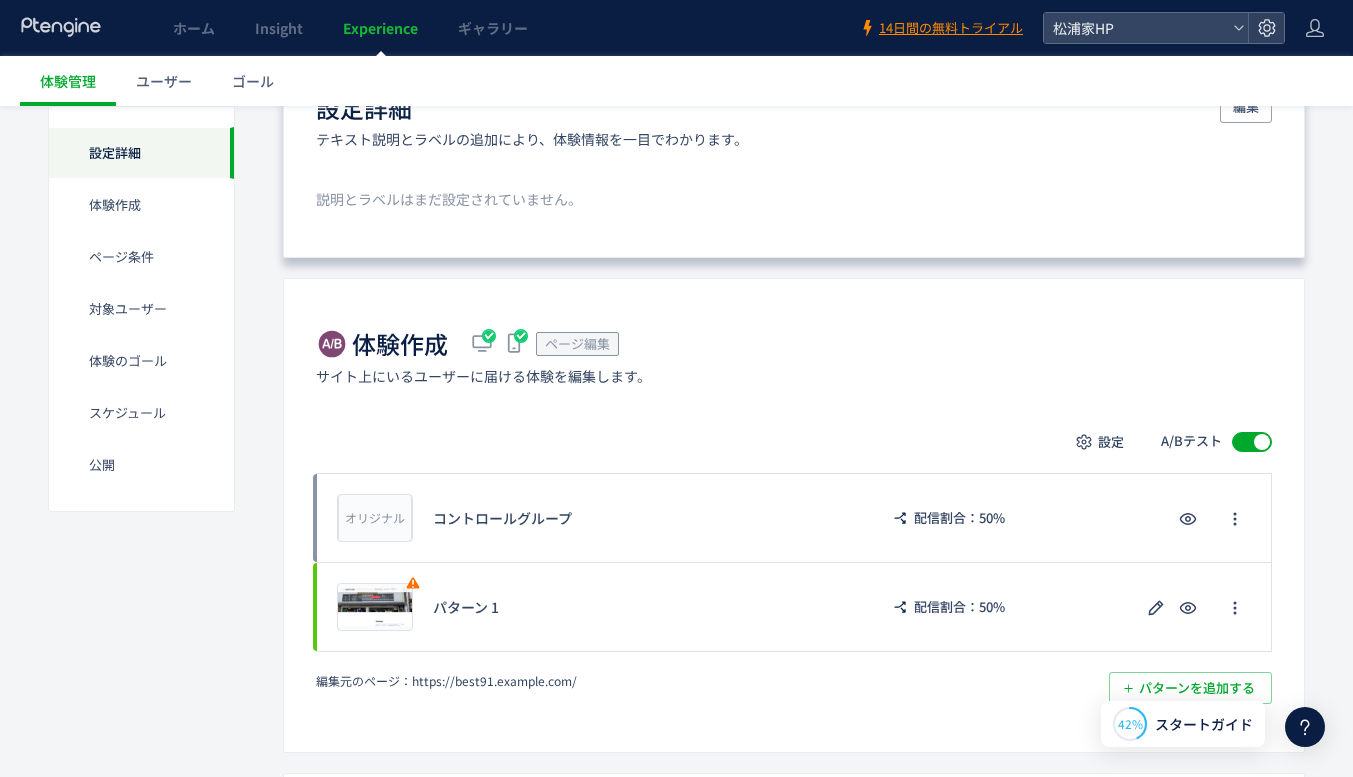 scroll, scrollTop: 0, scrollLeft: 0, axis: both 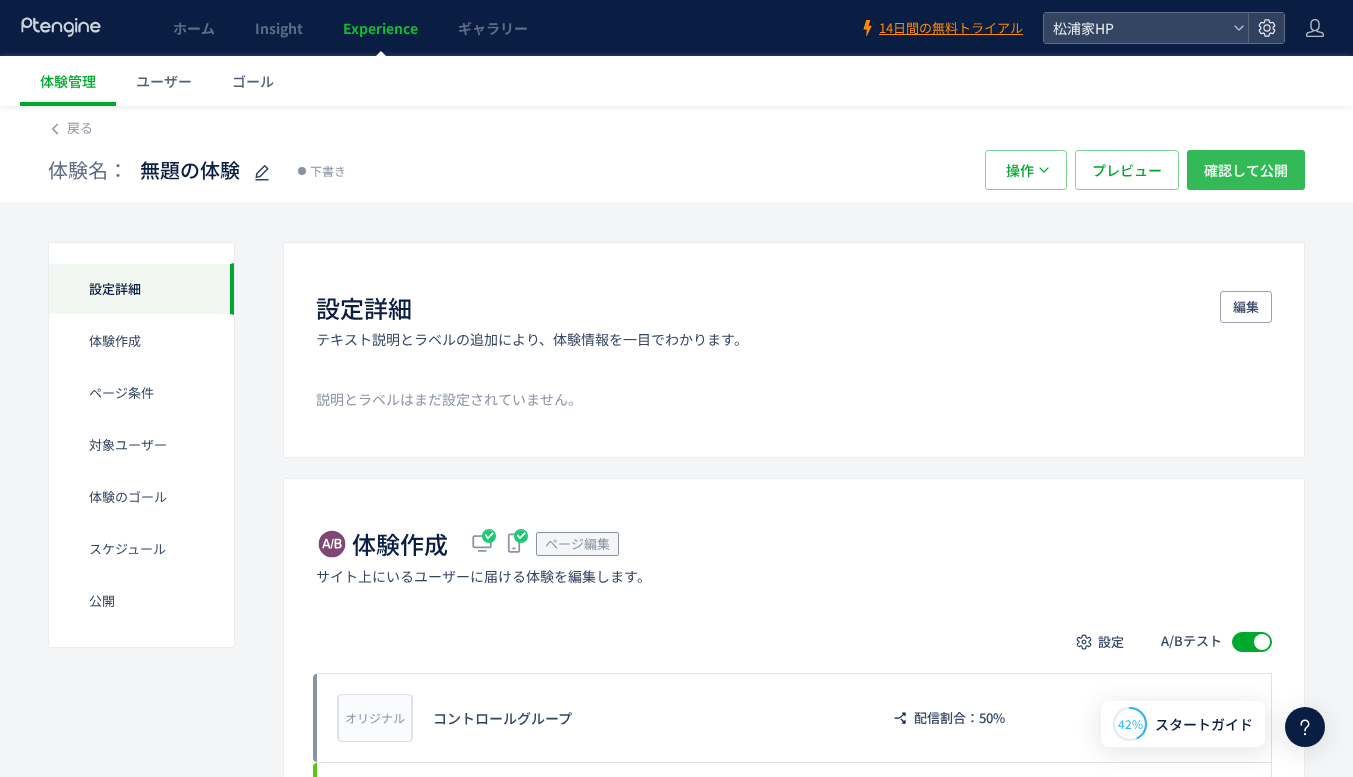 click on "確認して公開" at bounding box center (1246, 170) 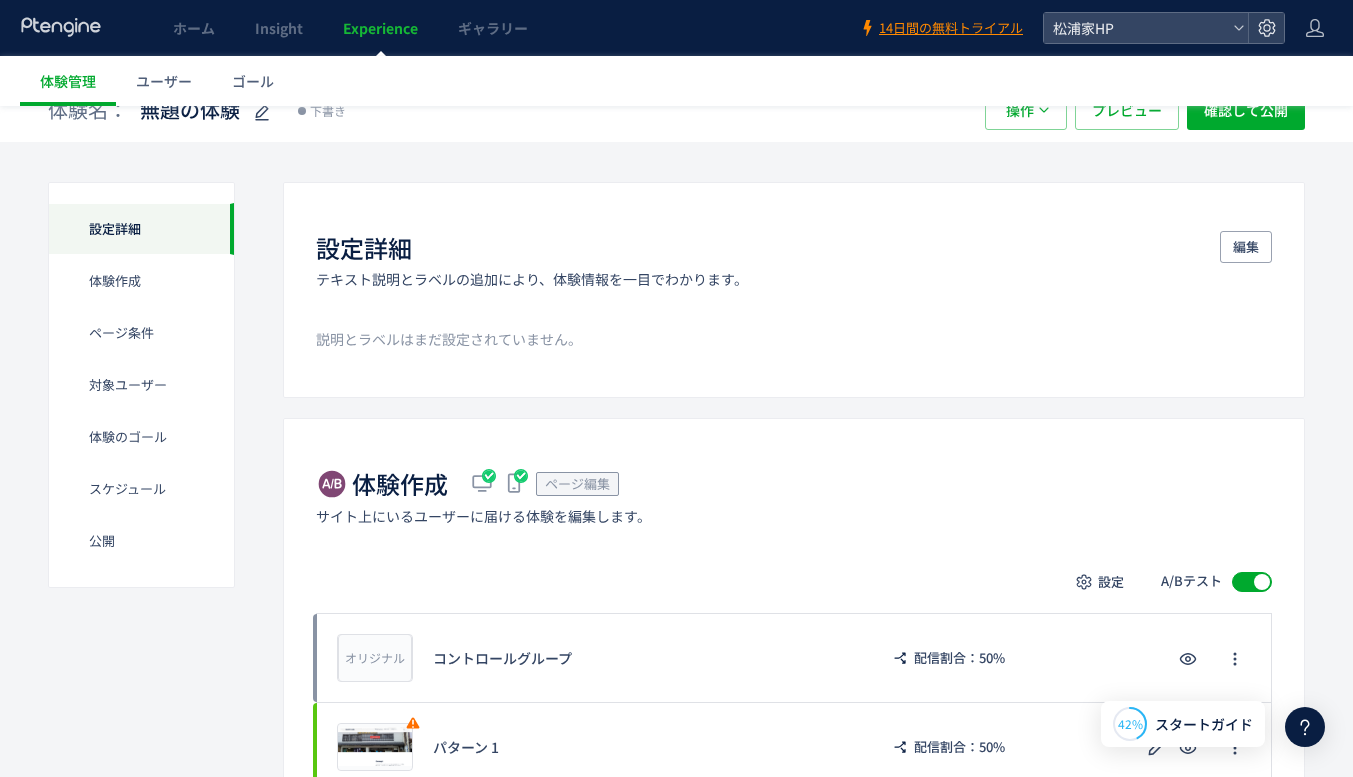 scroll, scrollTop: 0, scrollLeft: 0, axis: both 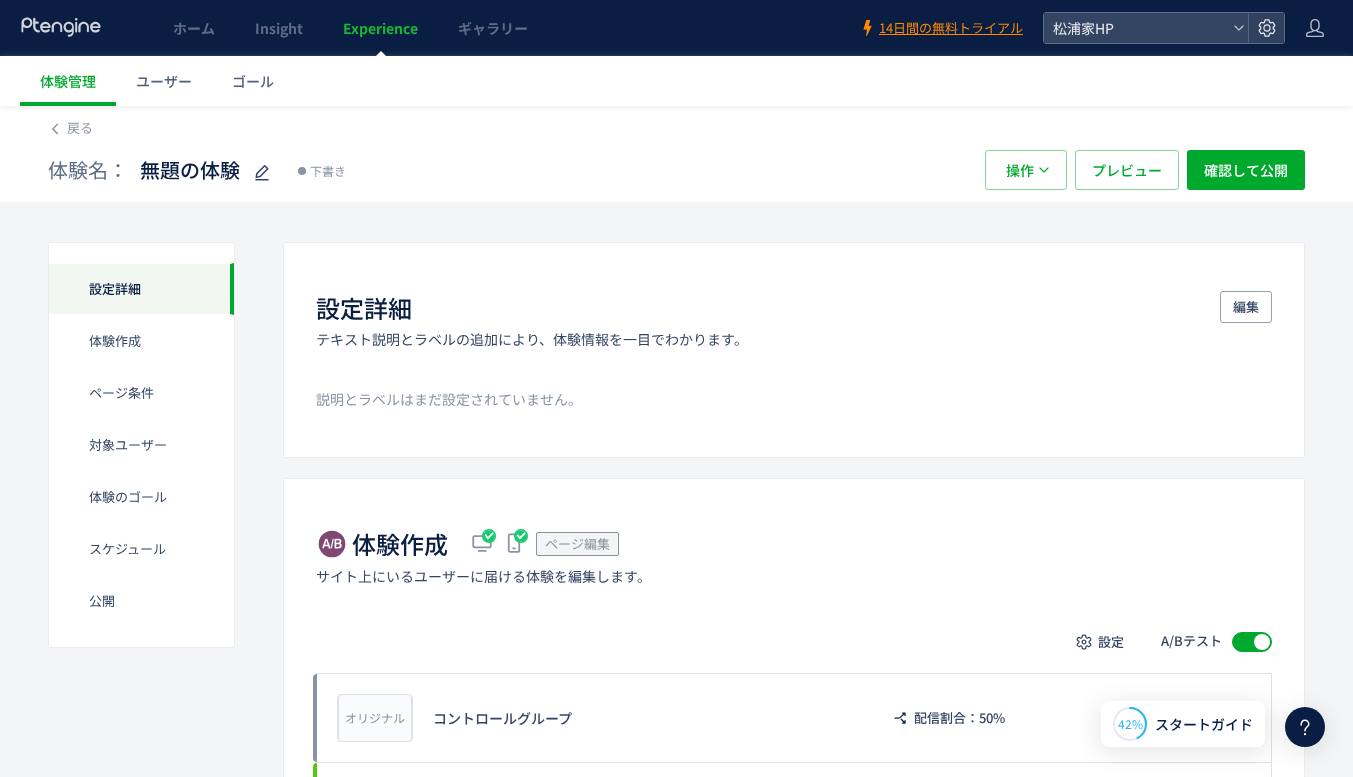 click on "下書き" at bounding box center [328, 171] 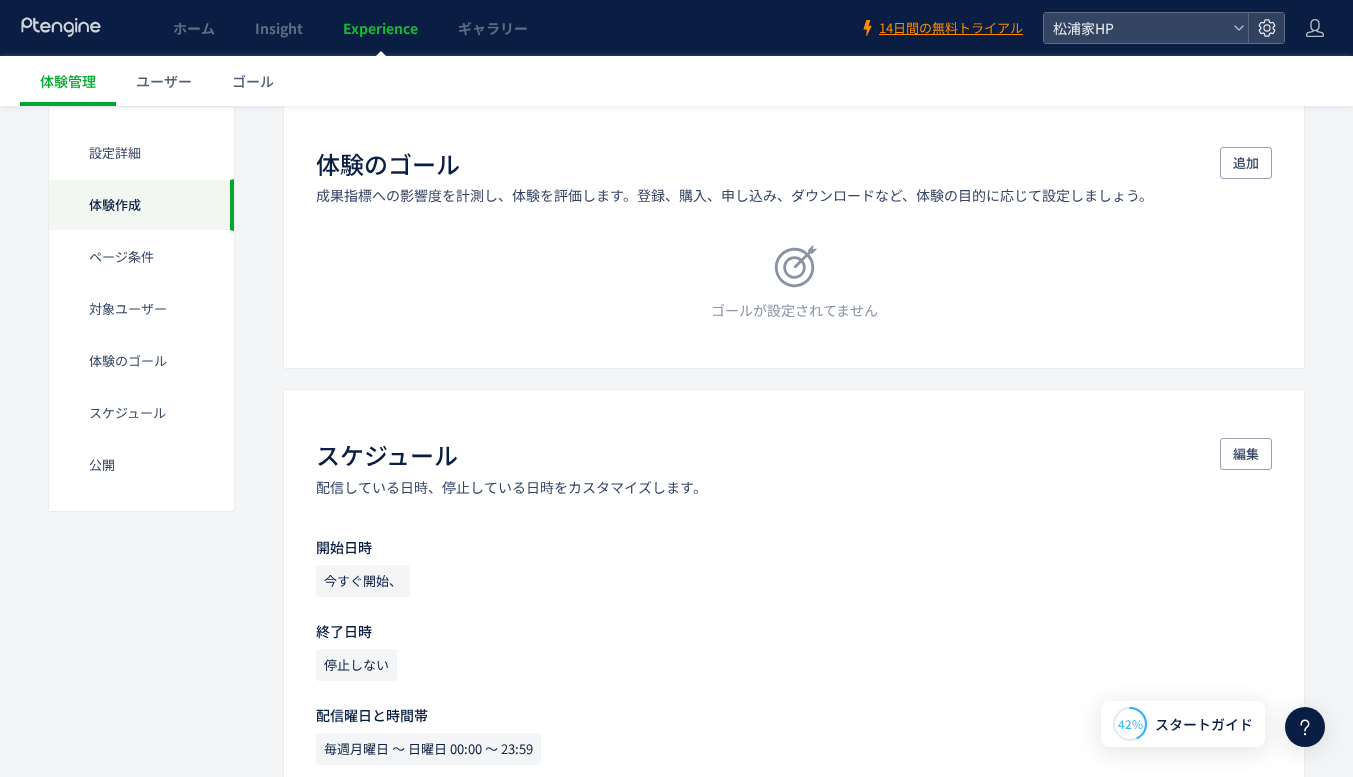scroll, scrollTop: 1954, scrollLeft: 0, axis: vertical 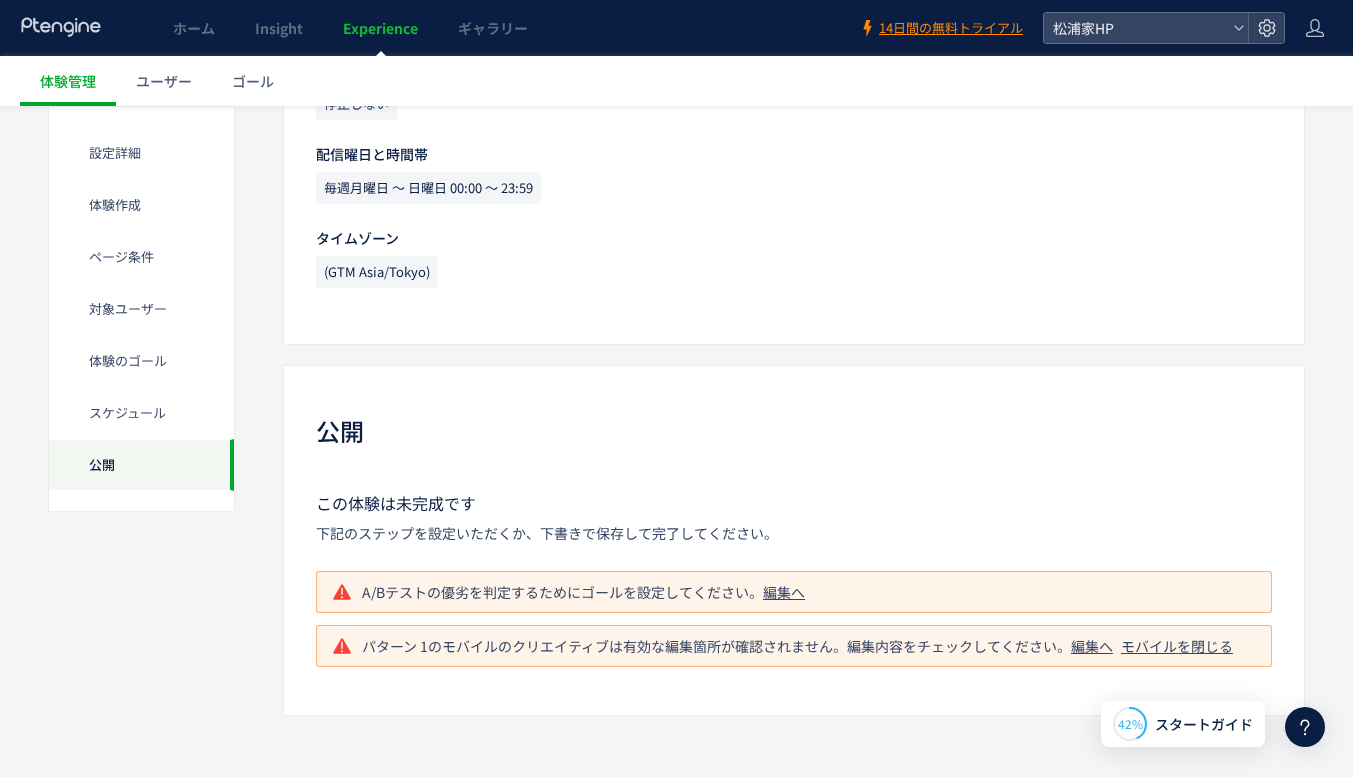 click on "編集へ" 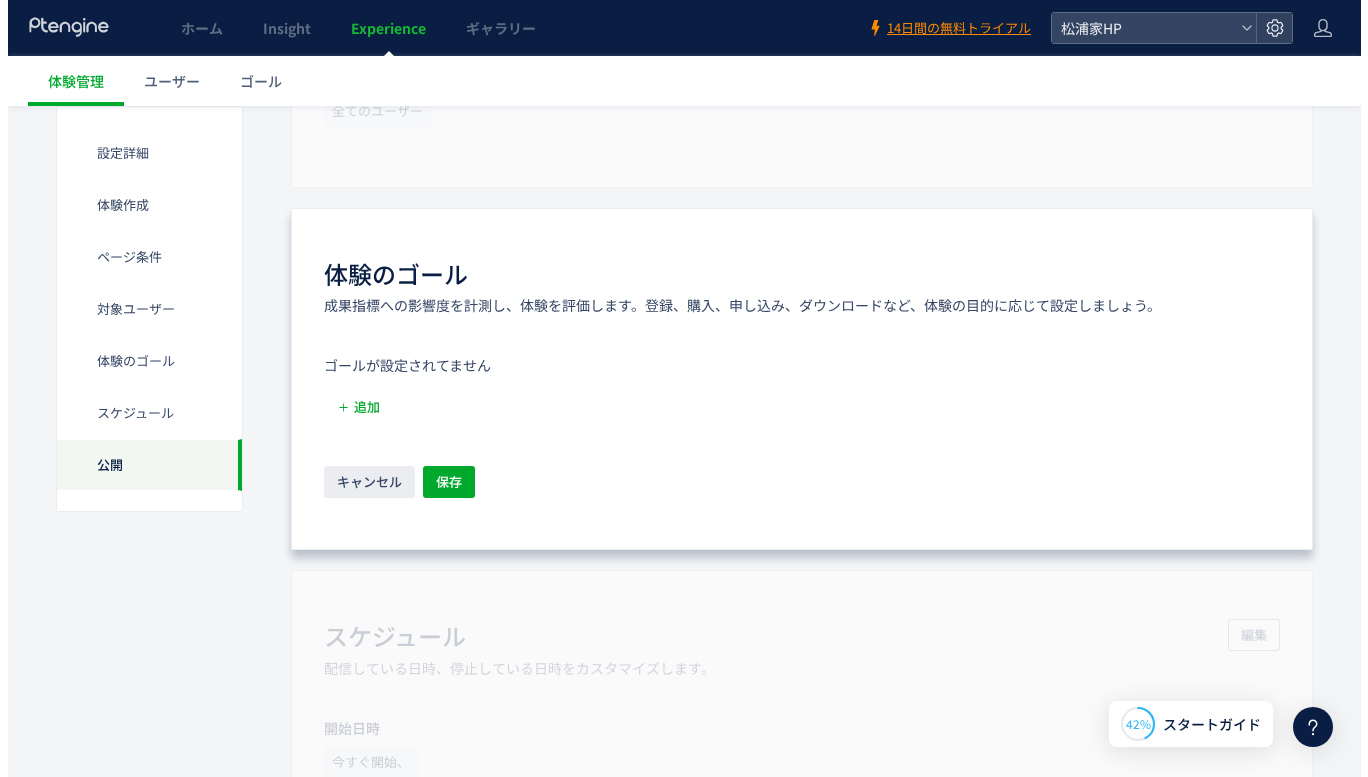 scroll, scrollTop: 1215, scrollLeft: 0, axis: vertical 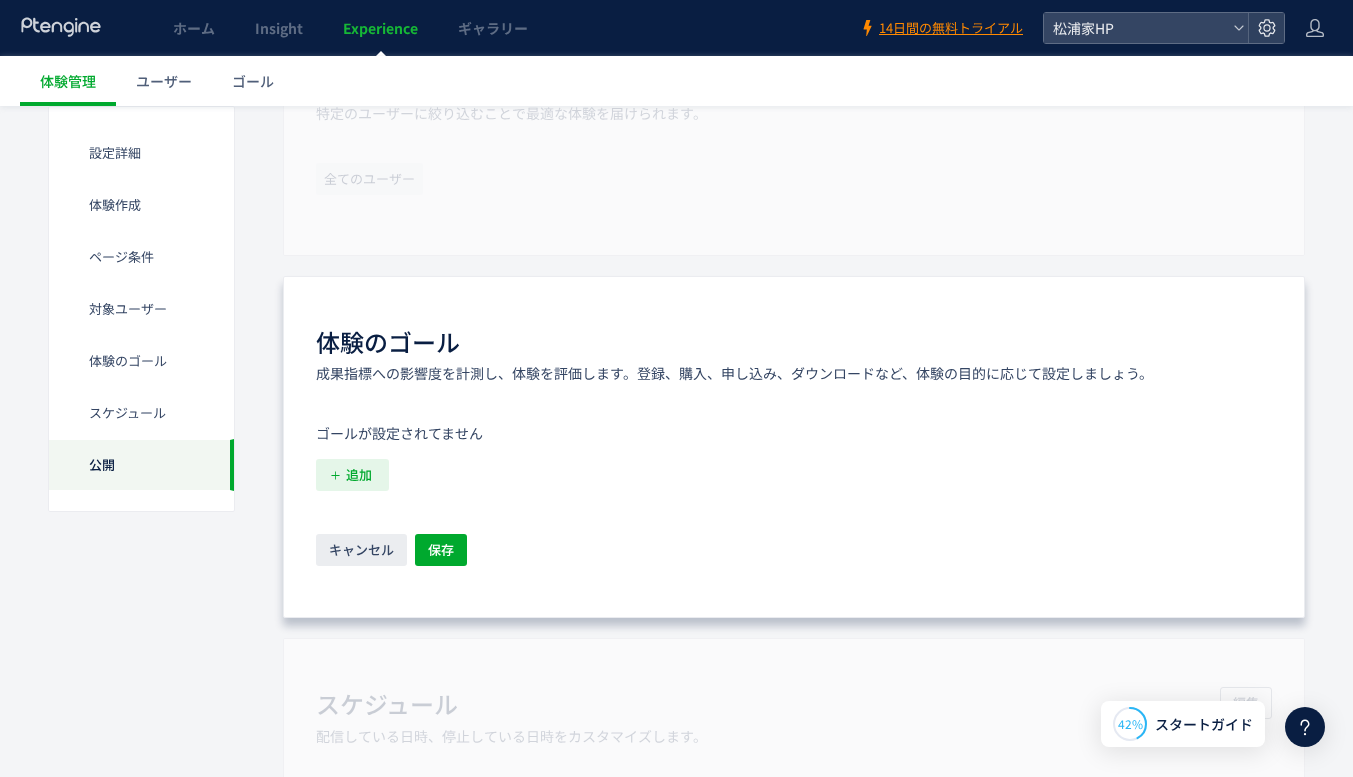 click on "追加" at bounding box center (359, 475) 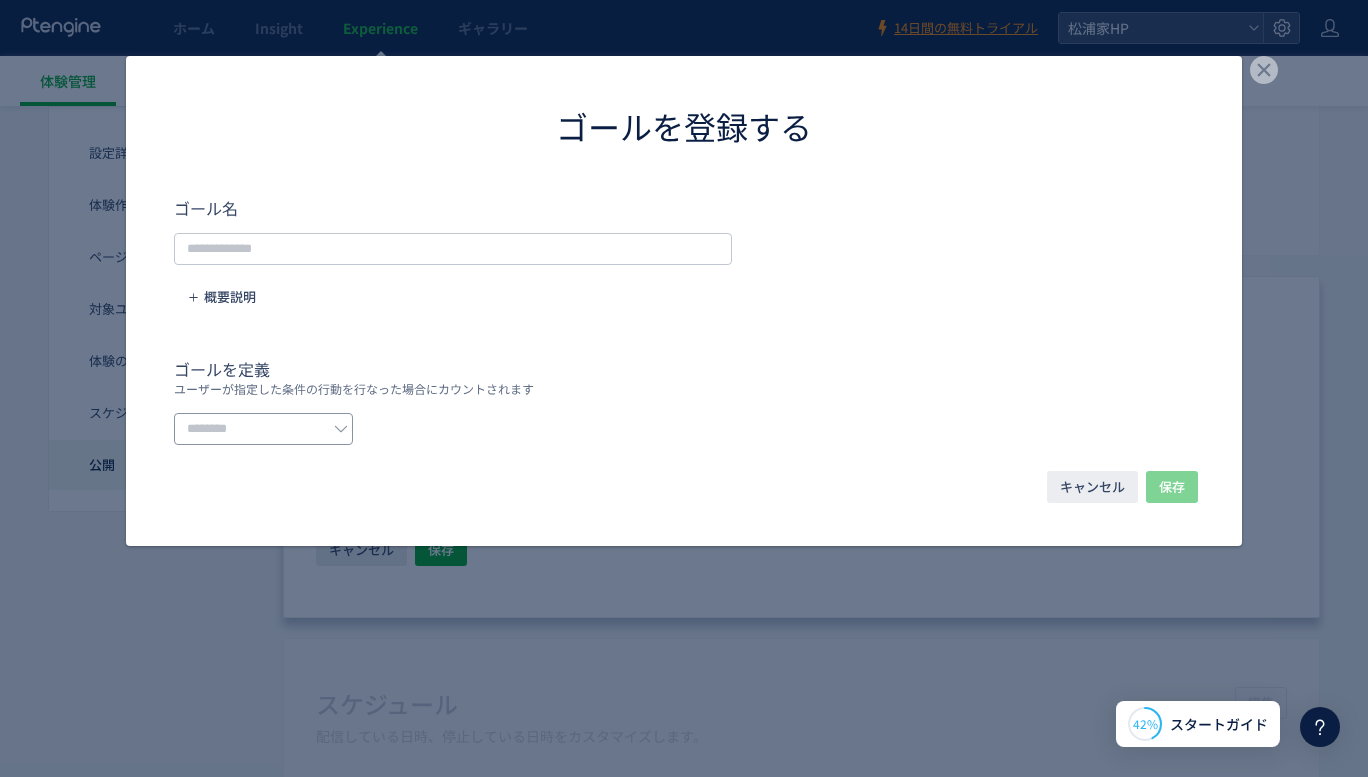 drag, startPoint x: 265, startPoint y: 449, endPoint x: 262, endPoint y: 436, distance: 13.341664 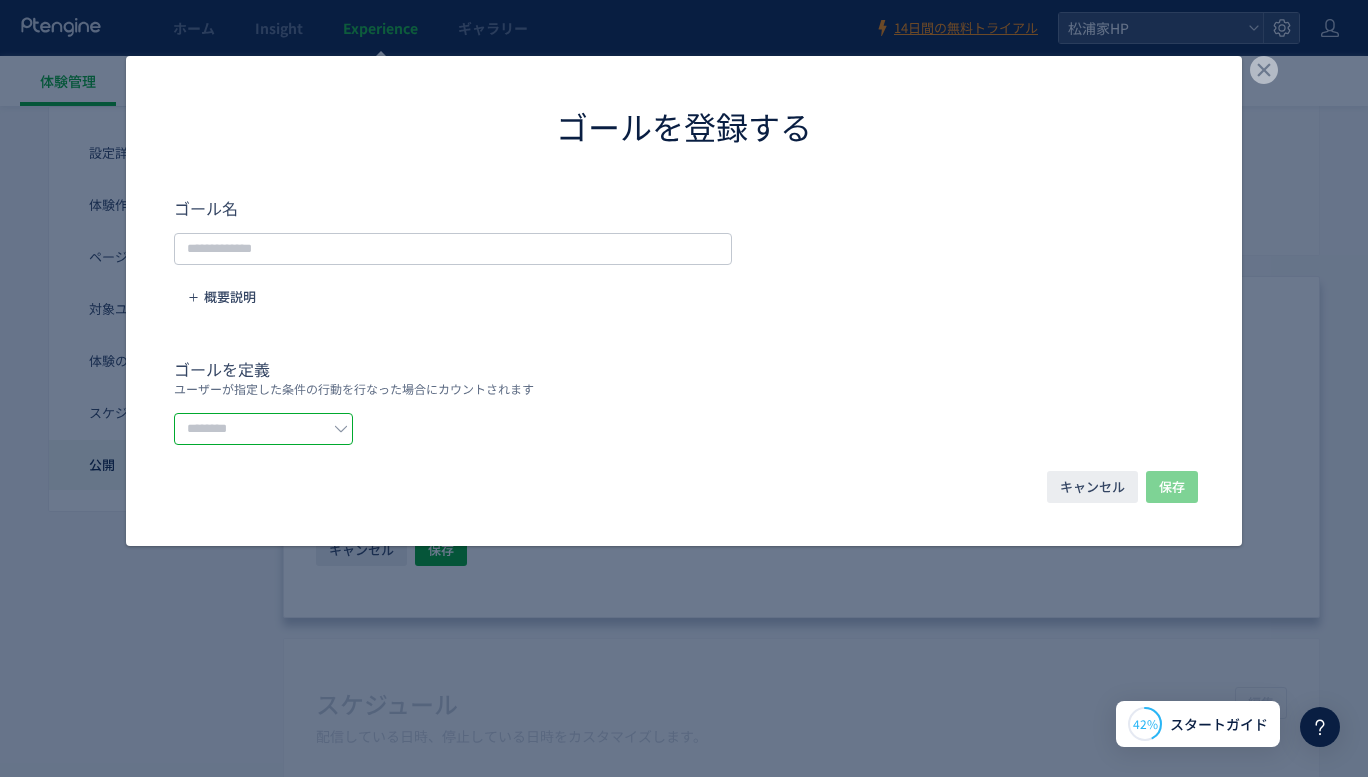 click 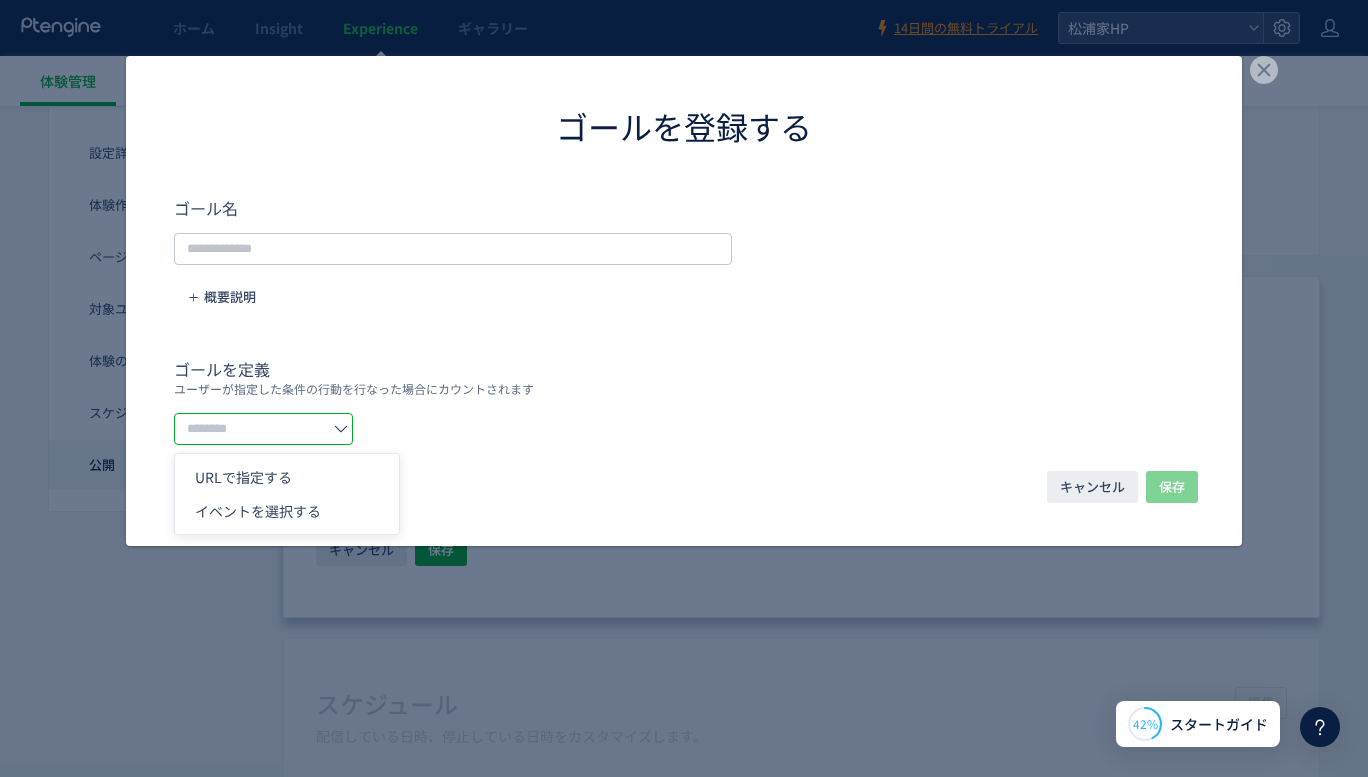 click on "ユーザーが指定した条件の行動を行なった場合にカウントされます" 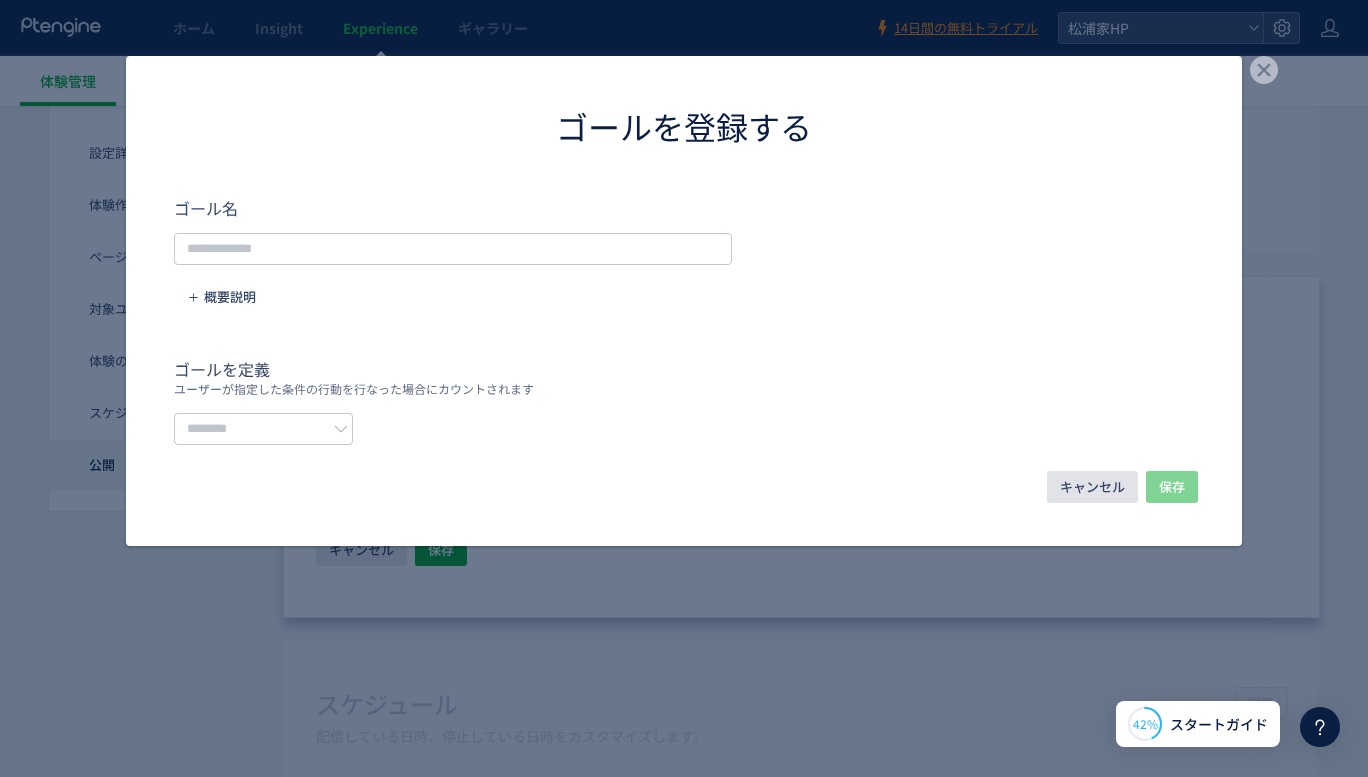 click on "キャンセル" at bounding box center [1092, 487] 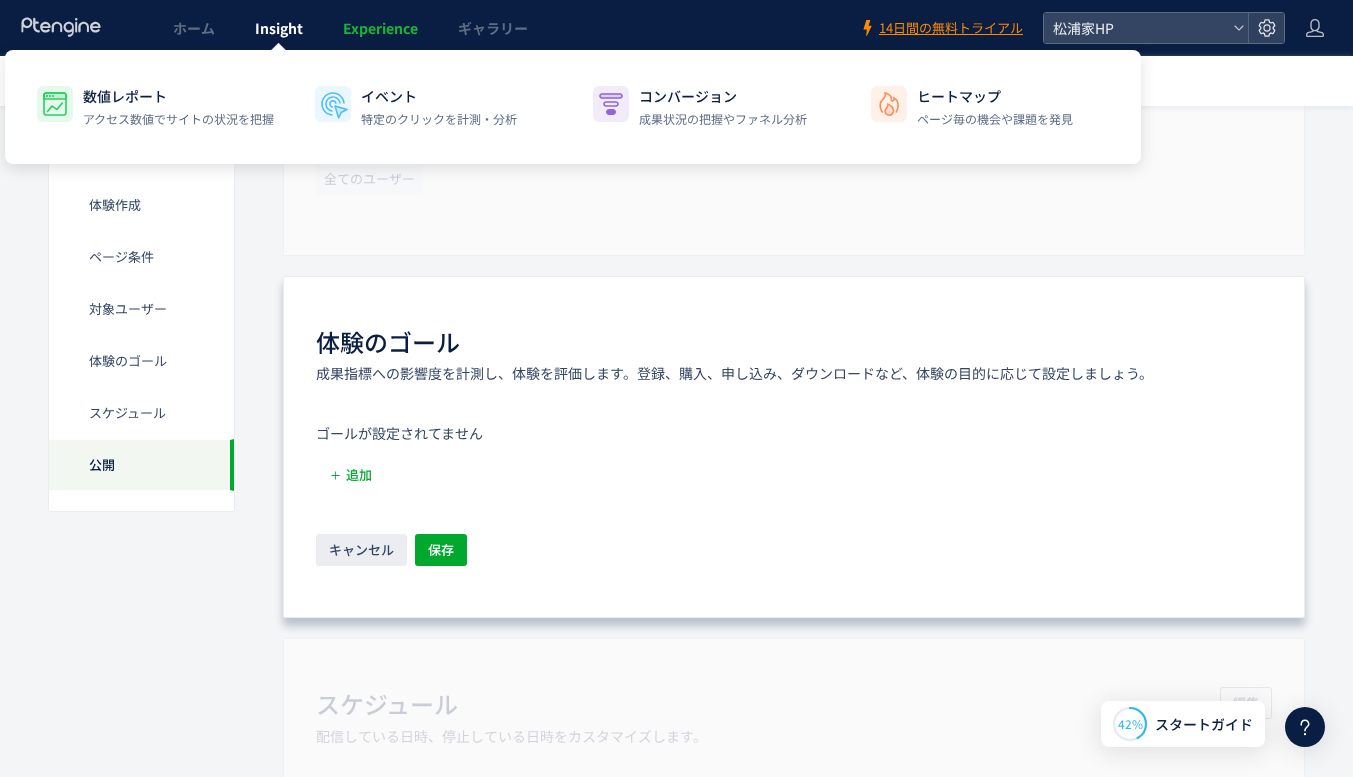 click on "Insight" at bounding box center (279, 28) 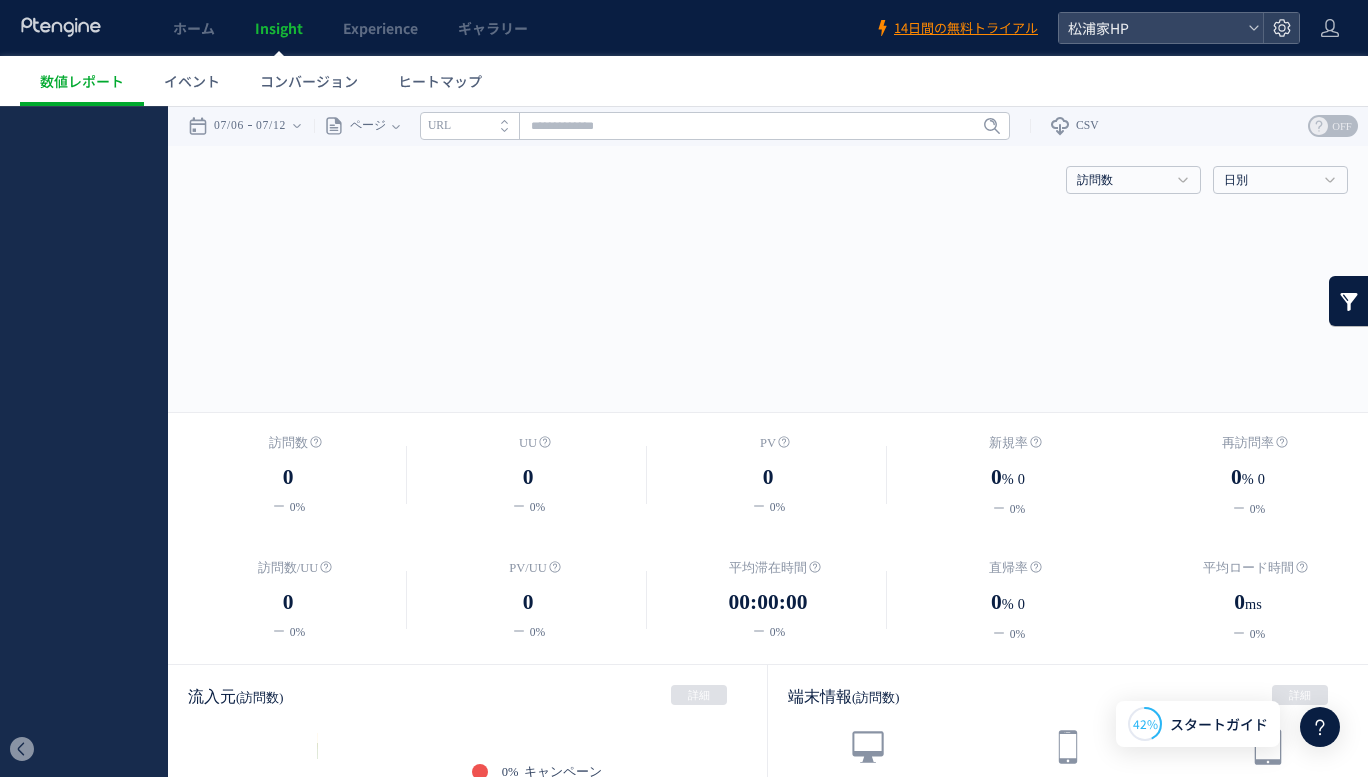 scroll, scrollTop: 0, scrollLeft: 0, axis: both 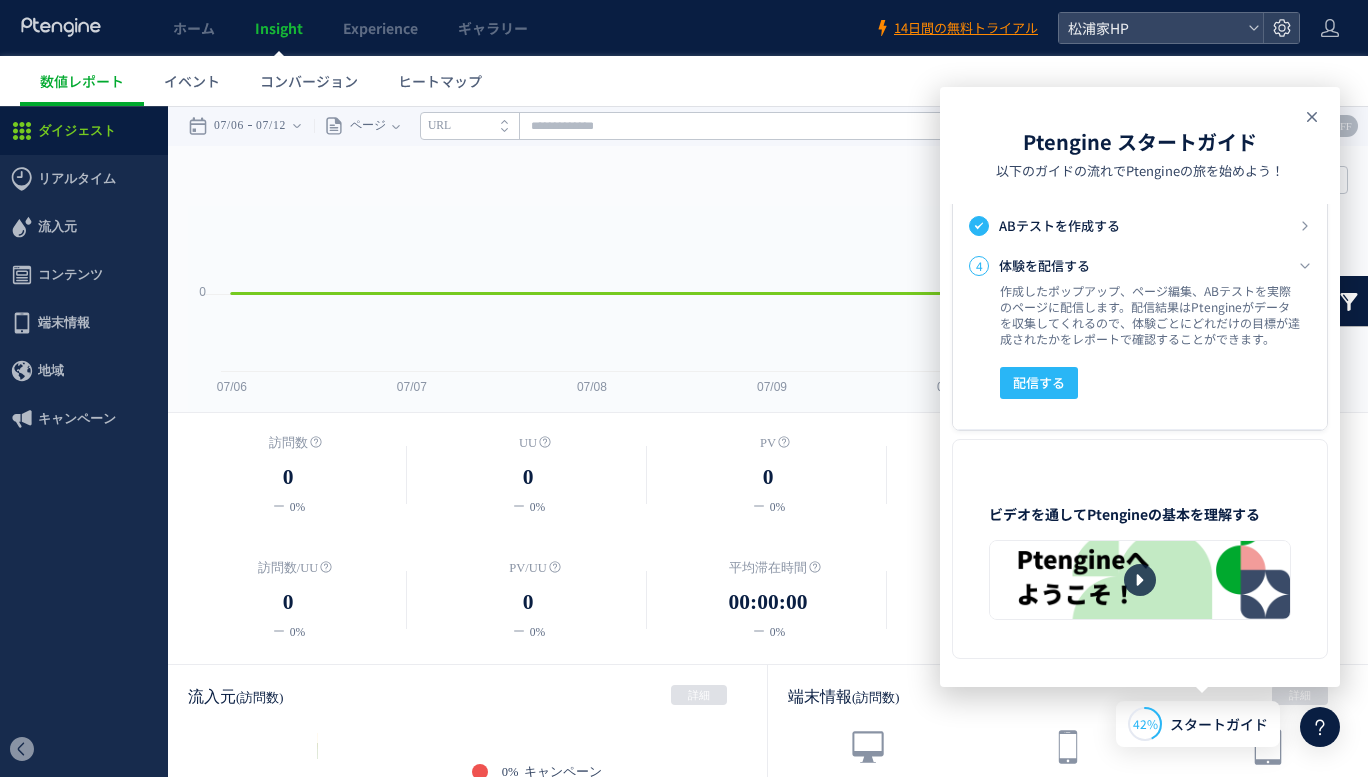 drag, startPoint x: 1312, startPoint y: 109, endPoint x: 1301, endPoint y: 9, distance: 100.60318 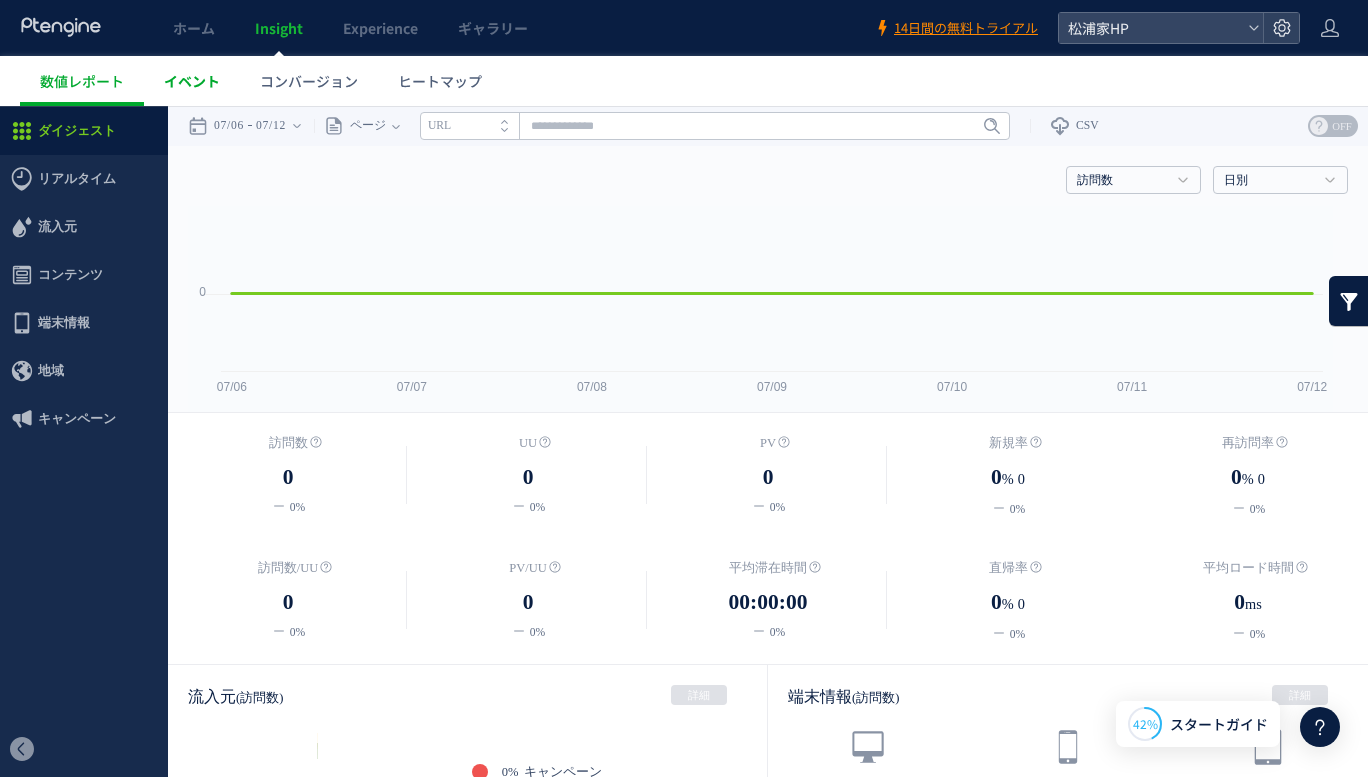 click on "イベント" at bounding box center (192, 81) 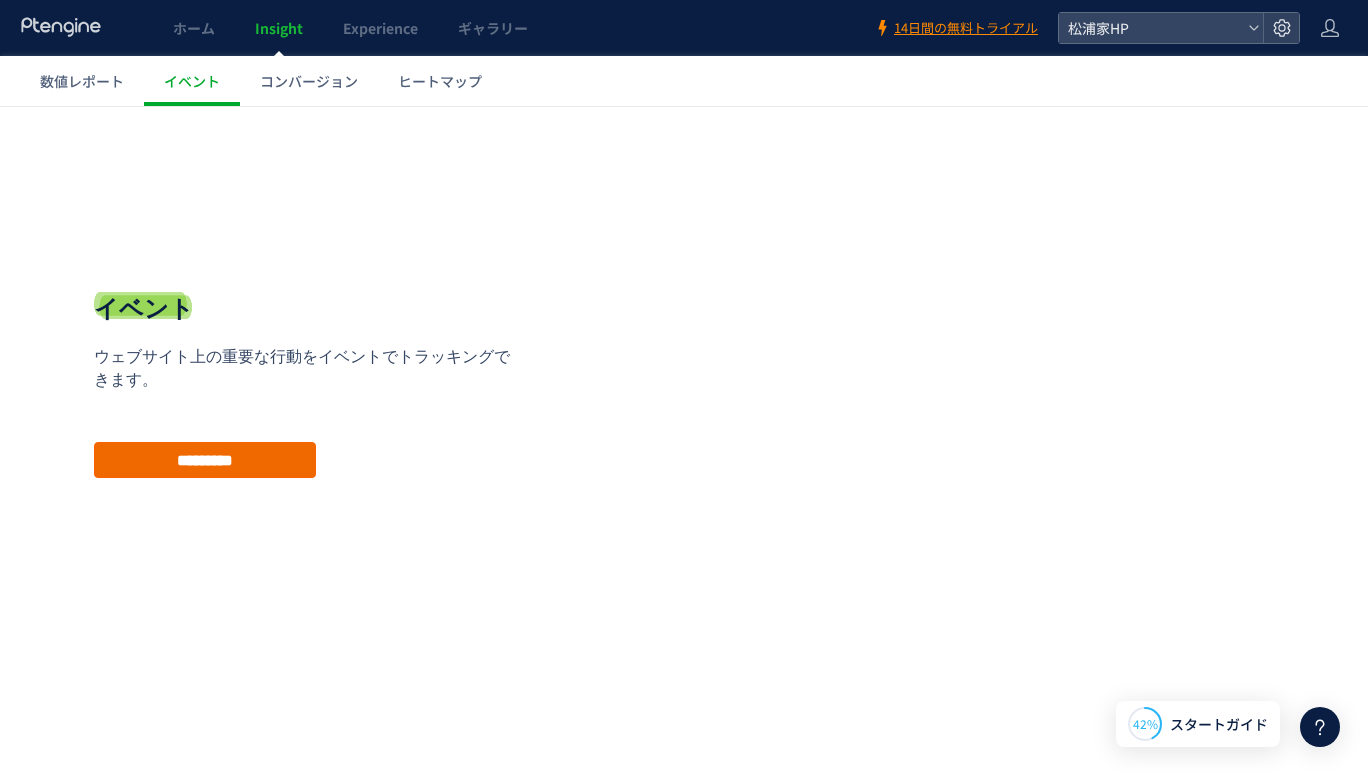 click on "*********" at bounding box center [205, 460] 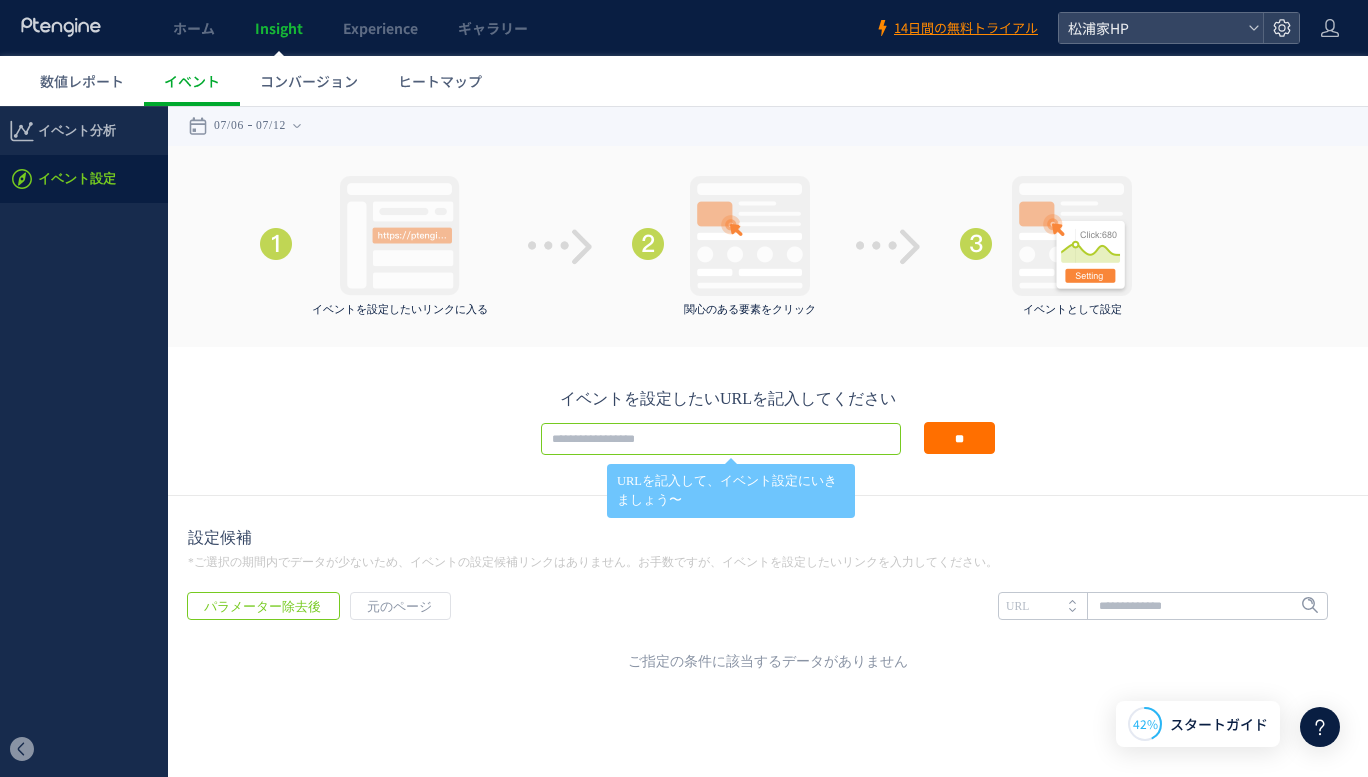 click at bounding box center [721, 439] 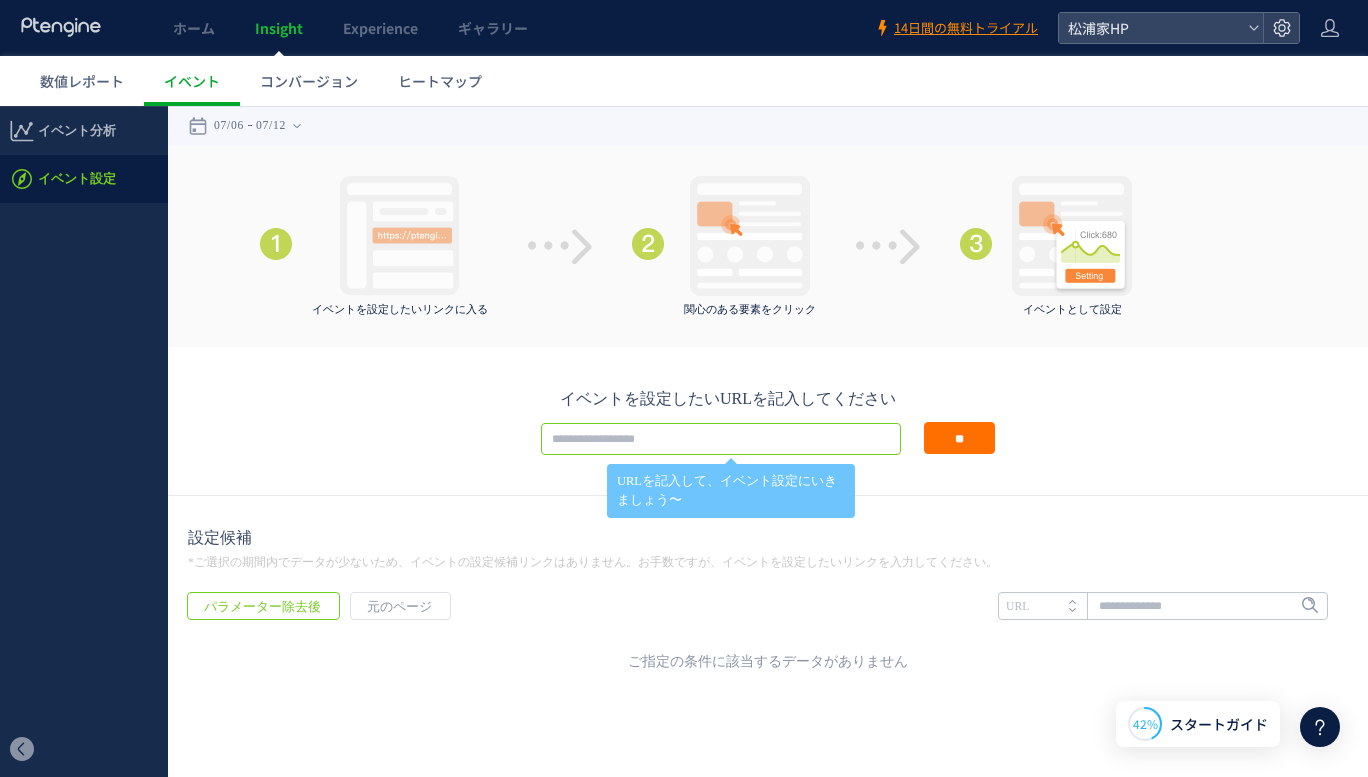 paste on "**********" 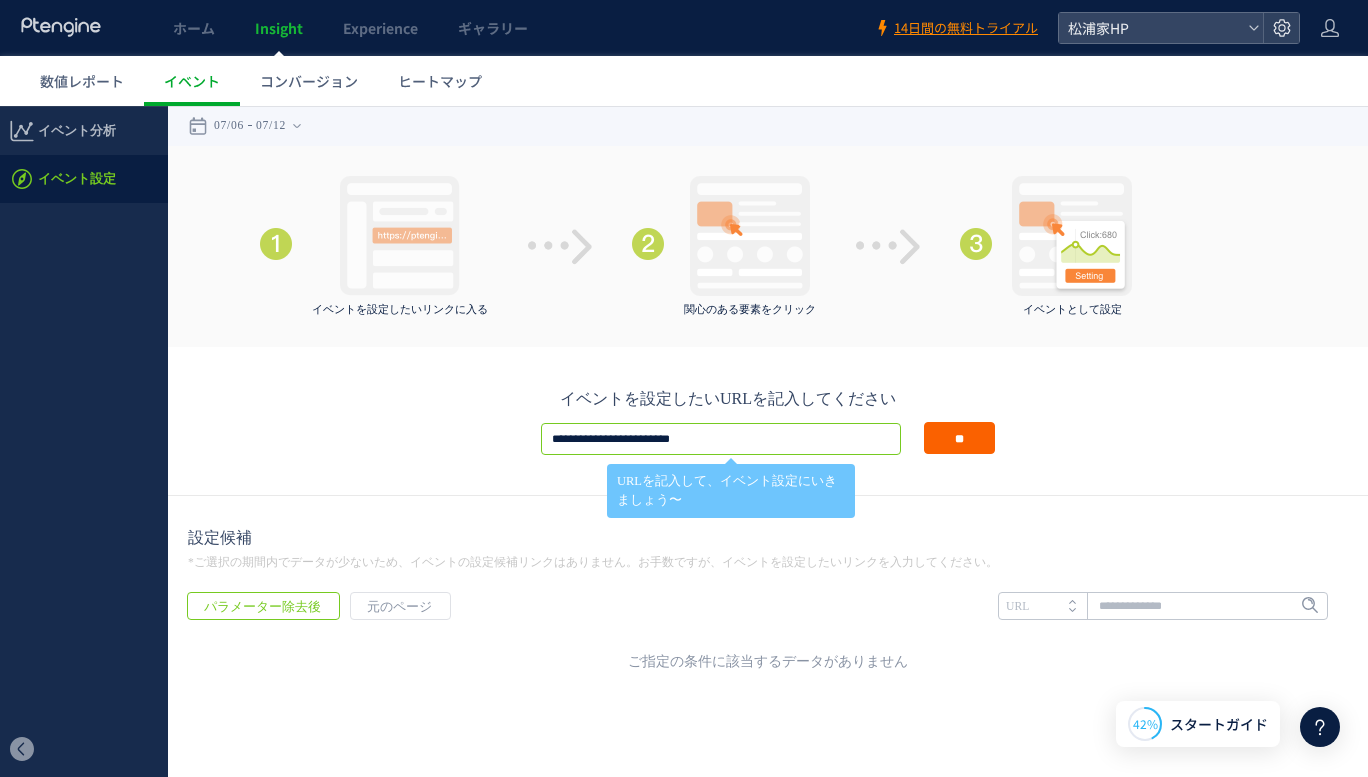 type on "**********" 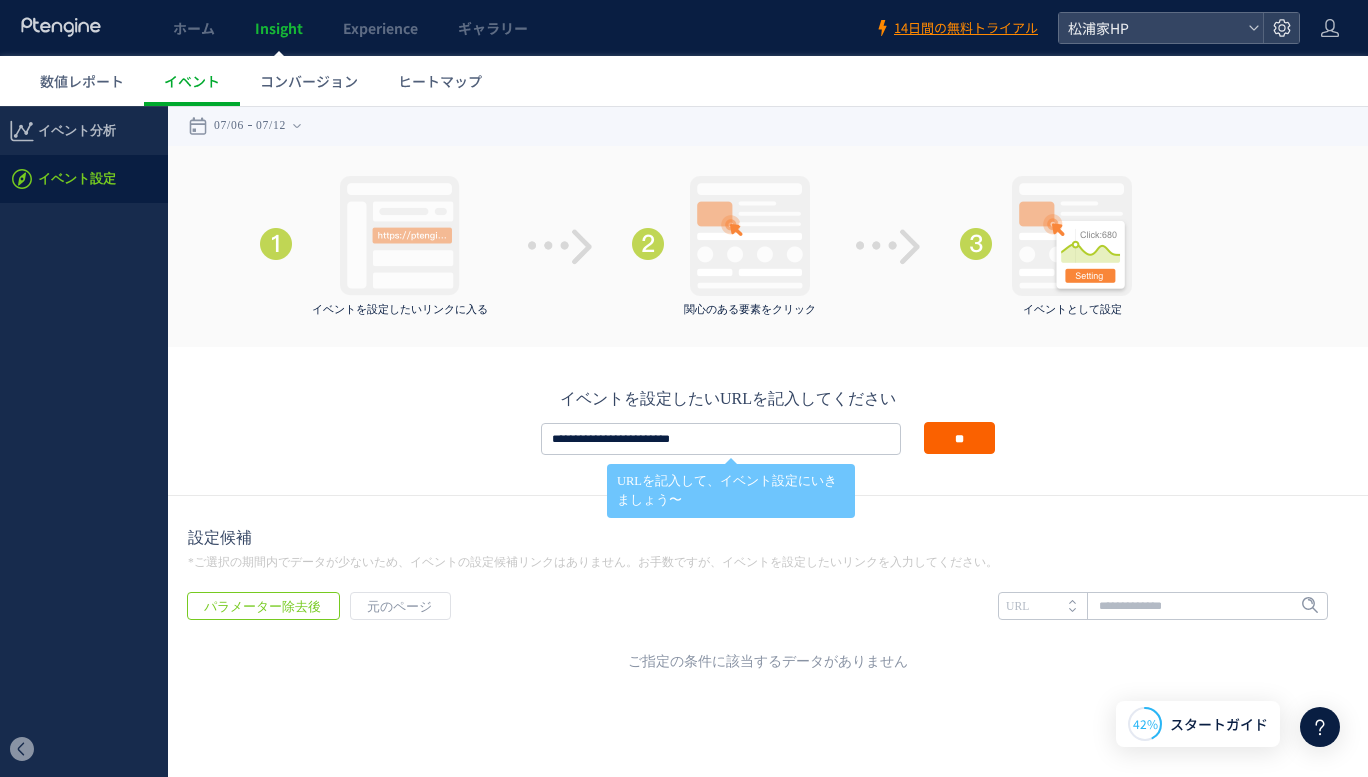 click on "**" at bounding box center [959, 438] 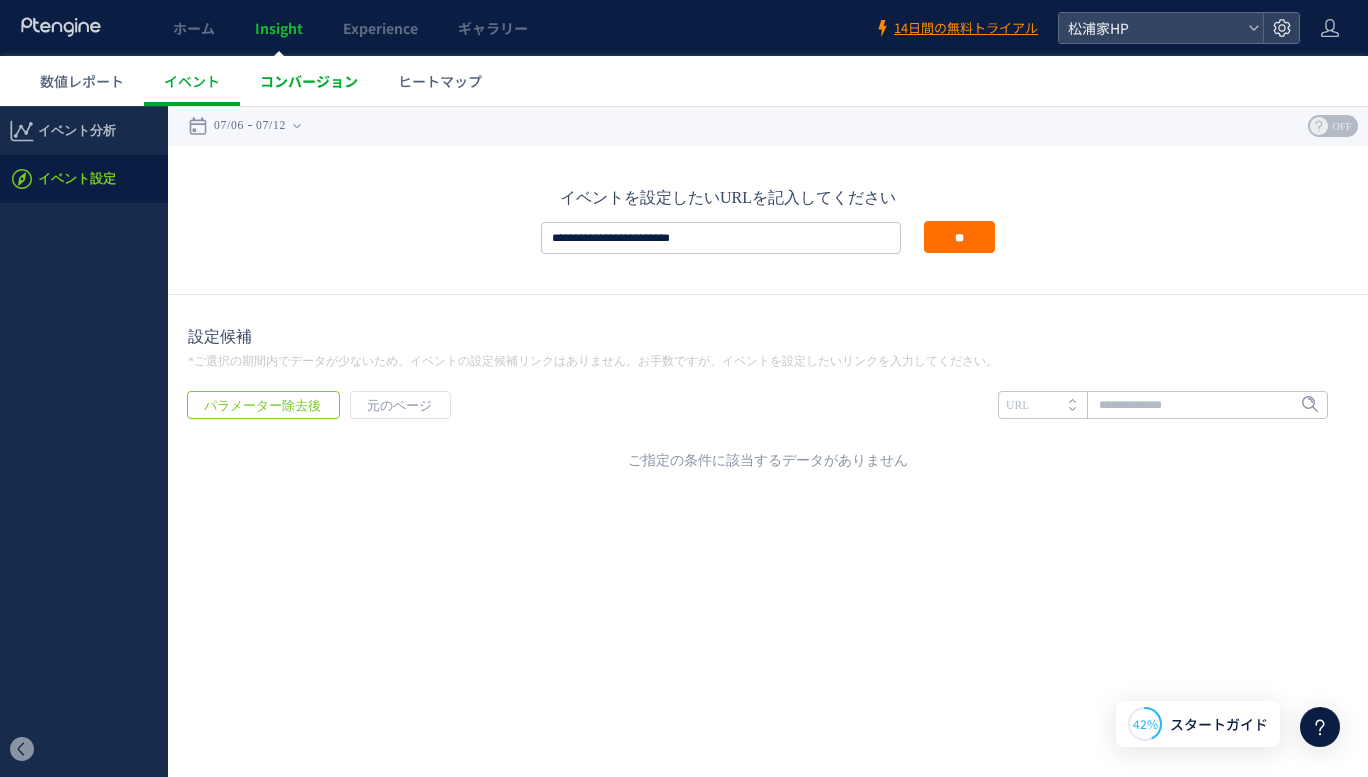 click on "コンバージョン" at bounding box center (309, 81) 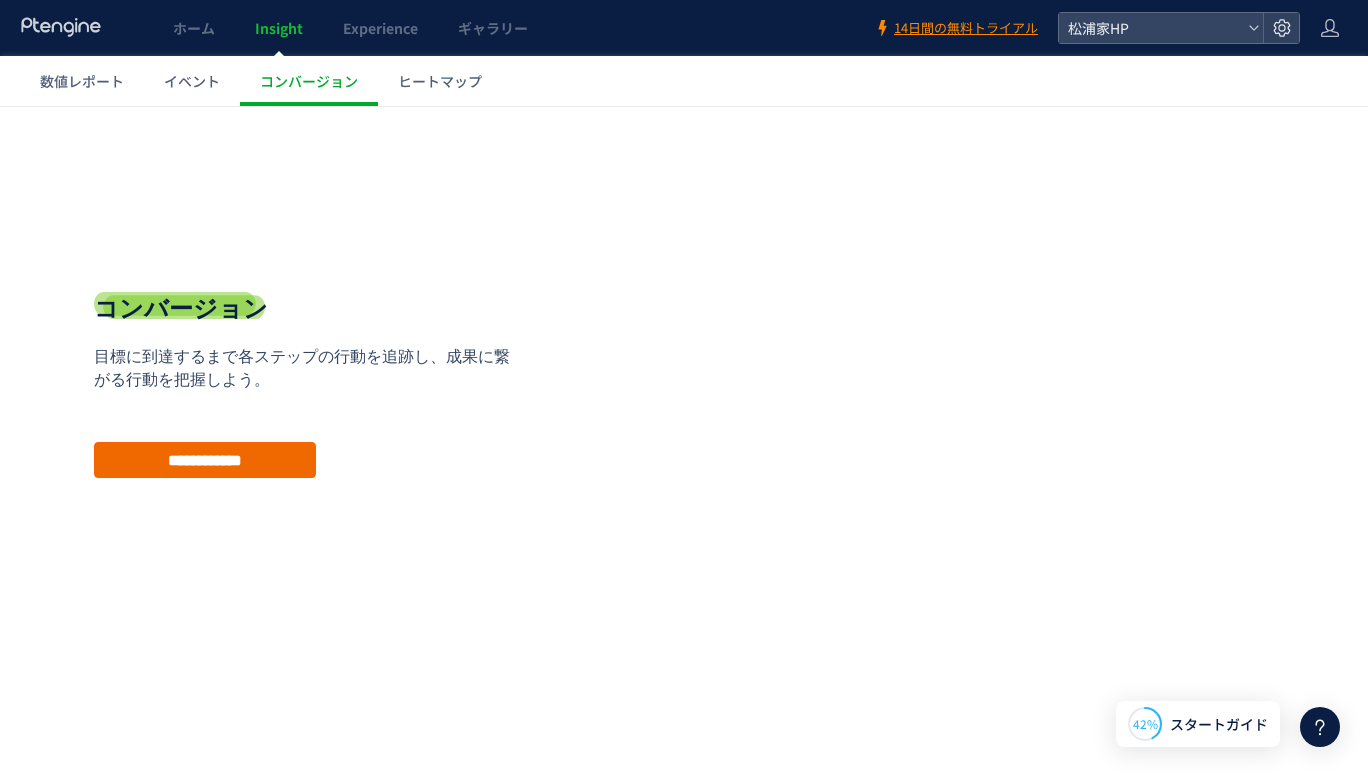 click on "**********" at bounding box center (205, 460) 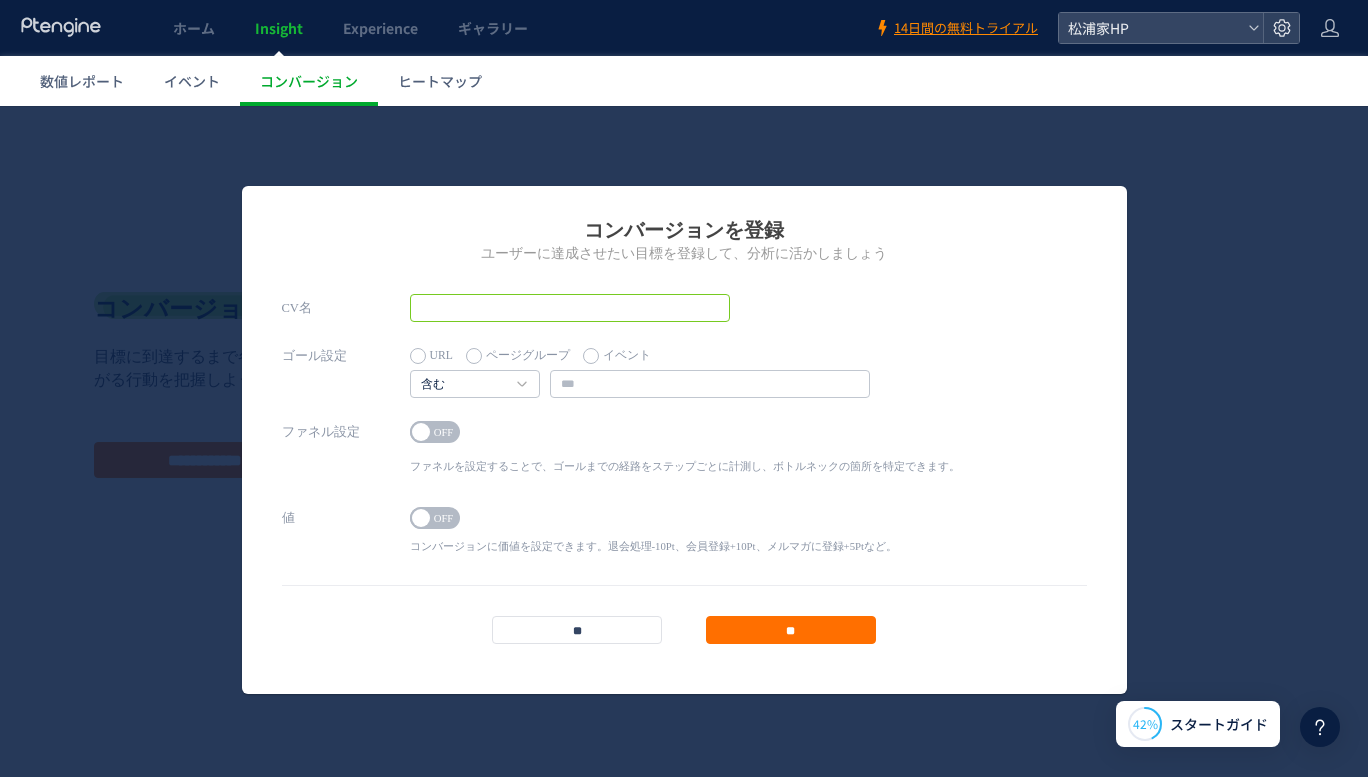 click at bounding box center [570, 308] 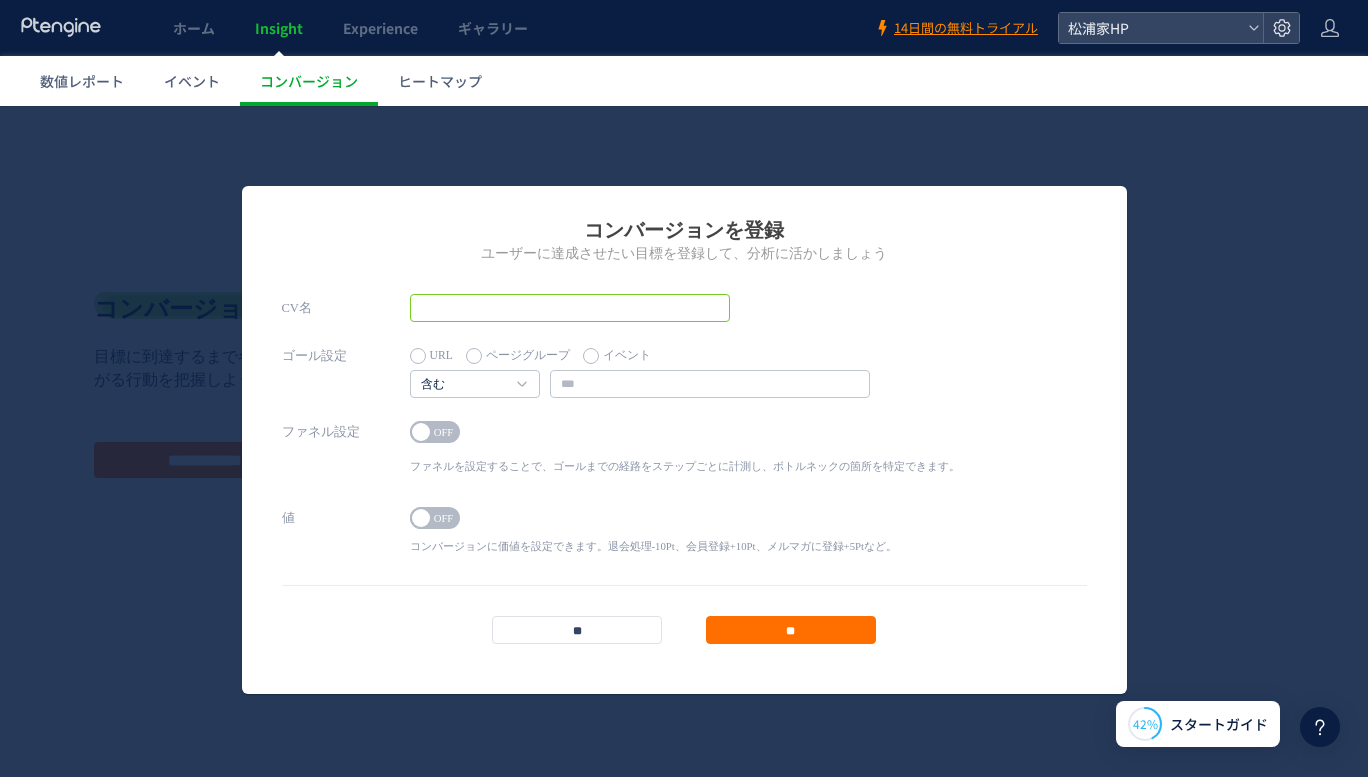 paste on "**********" 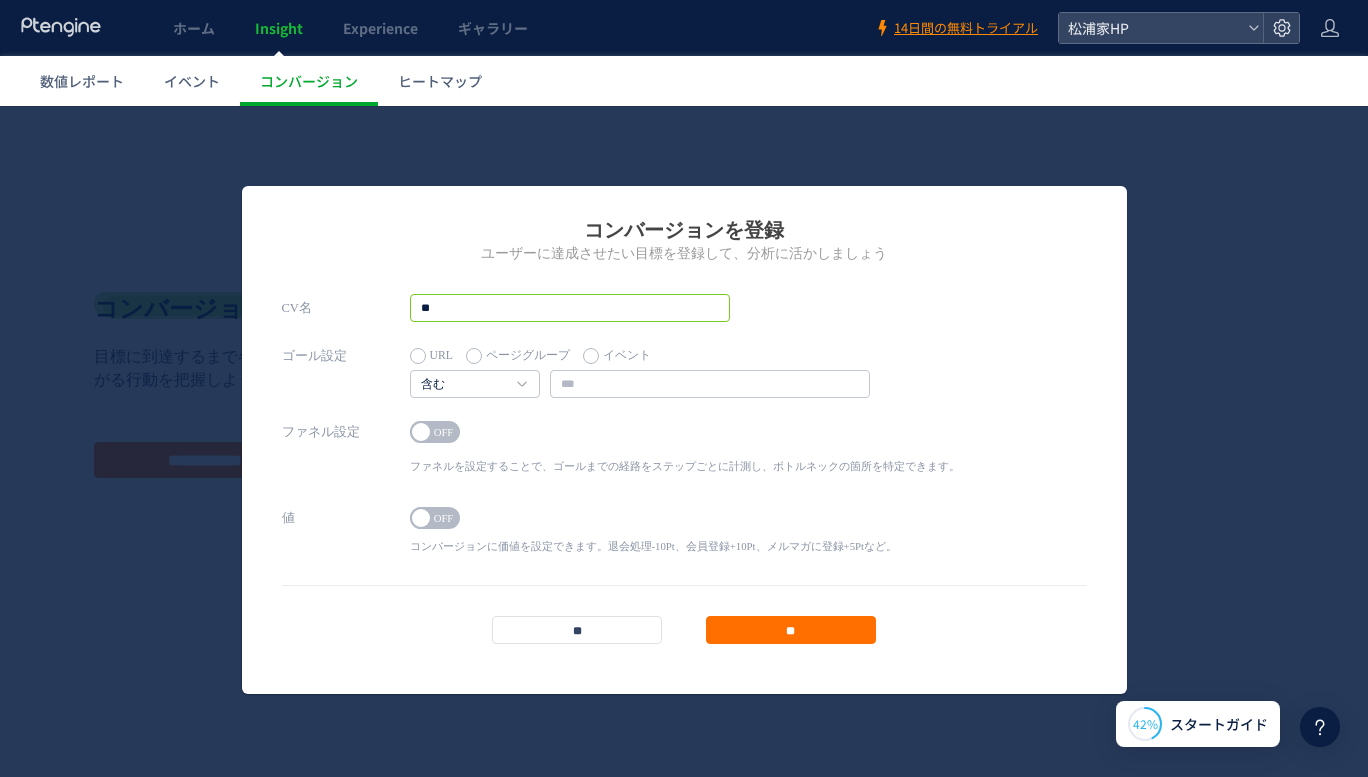 type on "*" 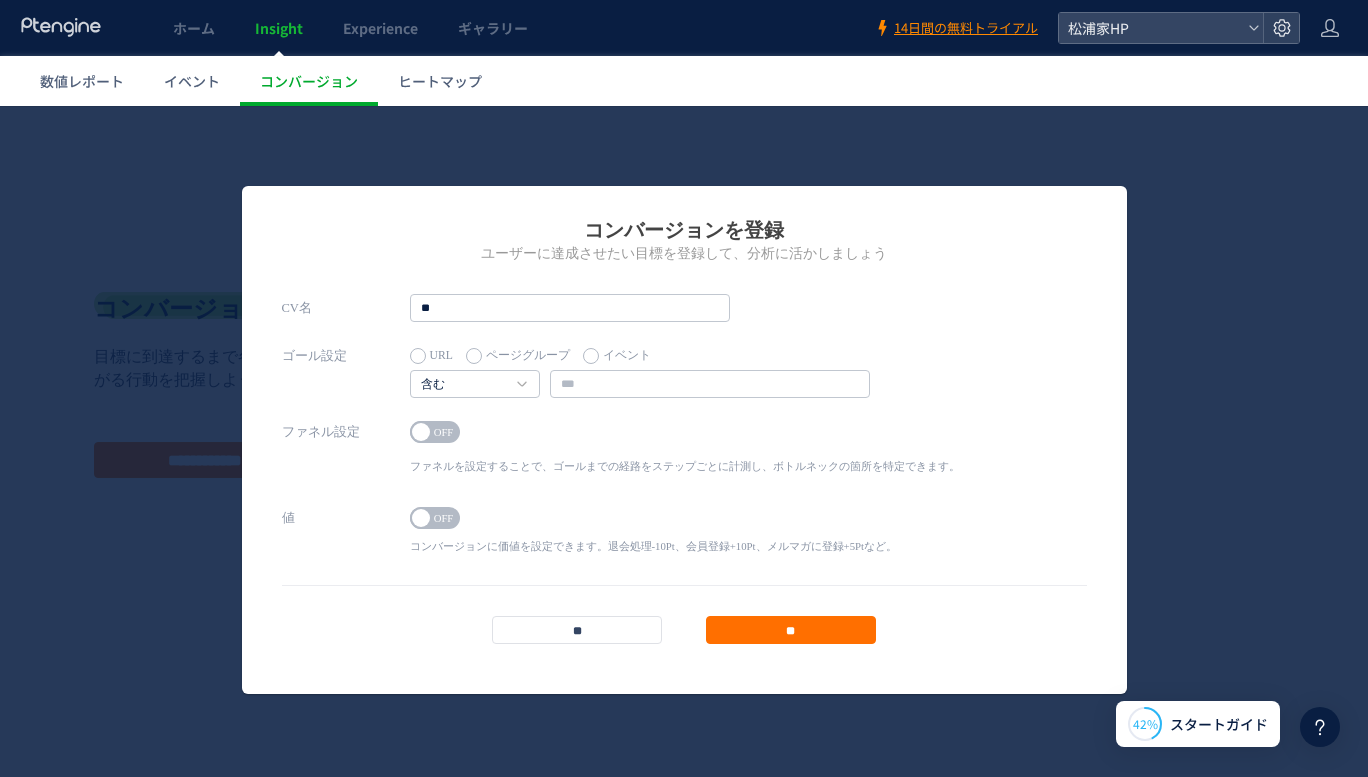 click on "イベント" at bounding box center [617, 356] 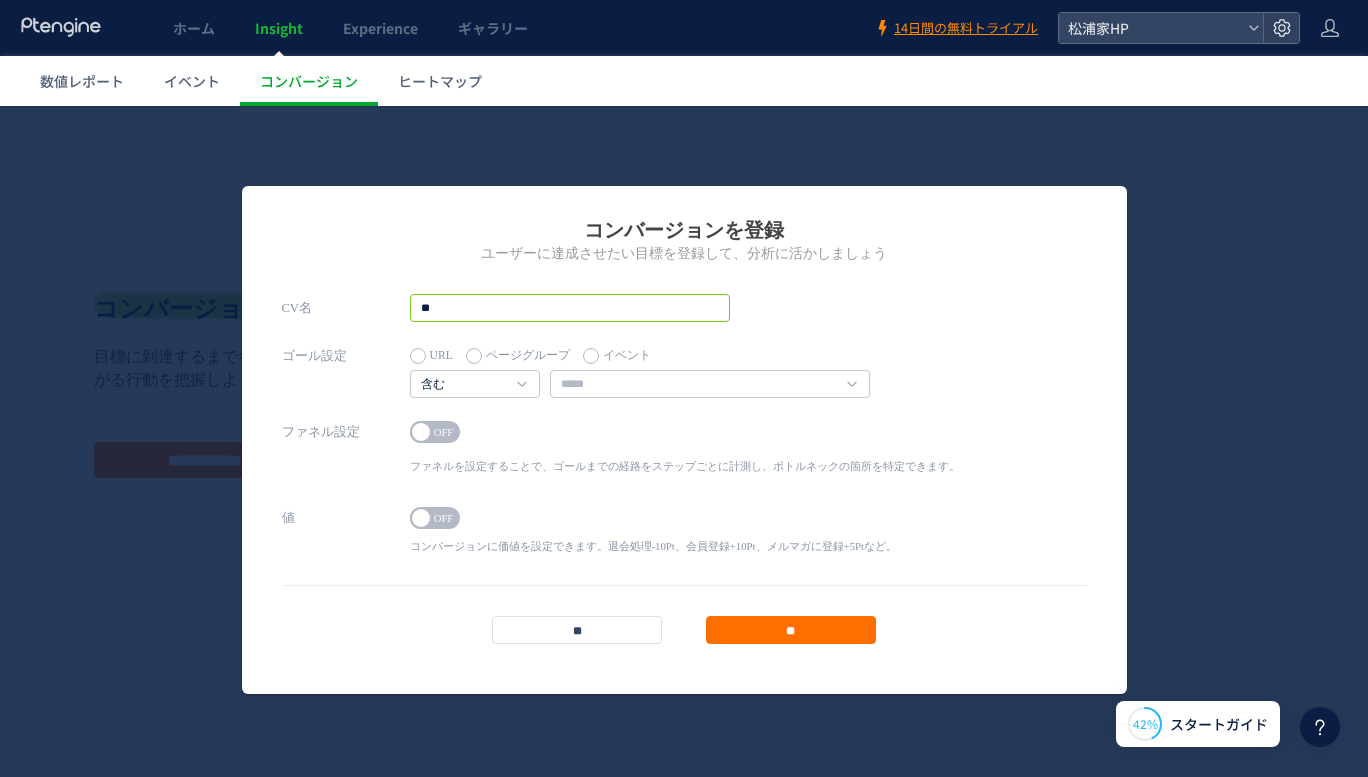 click on "**" at bounding box center [570, 308] 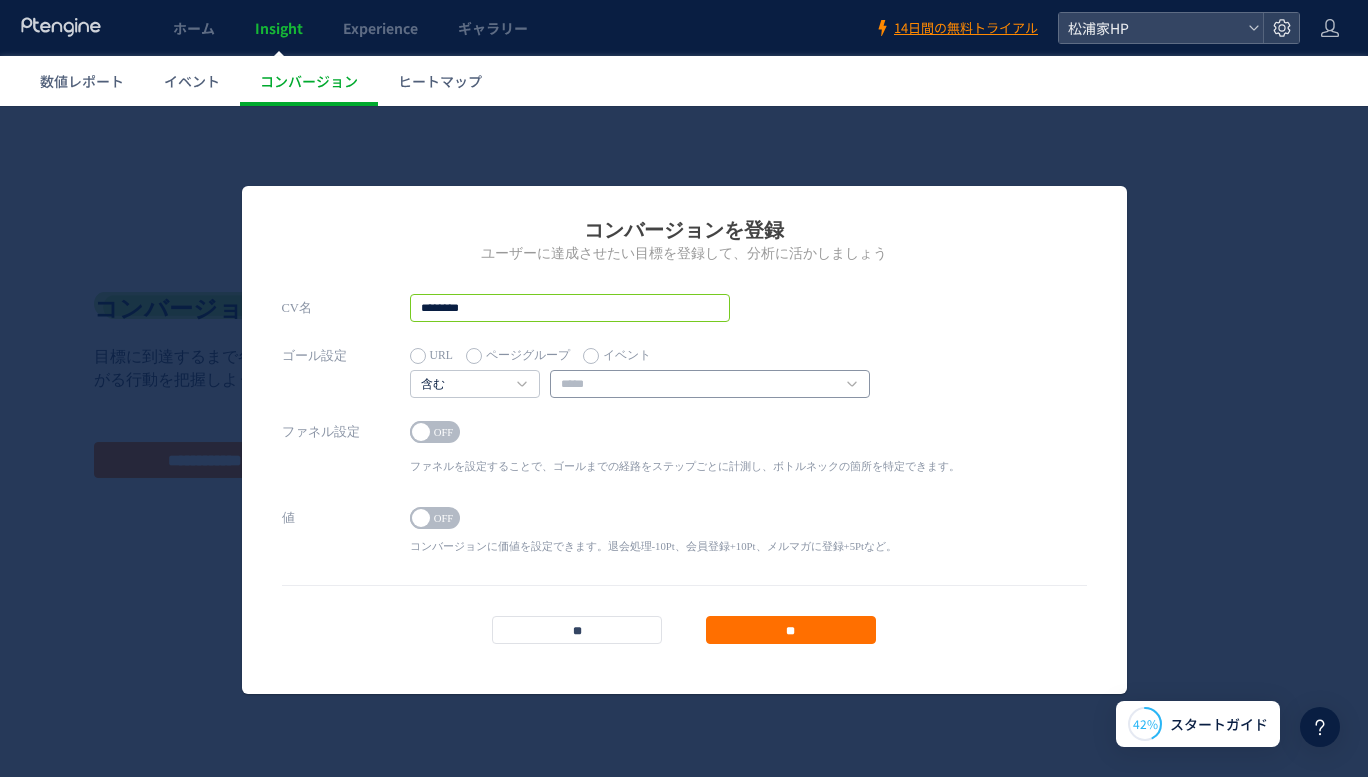 type on "********" 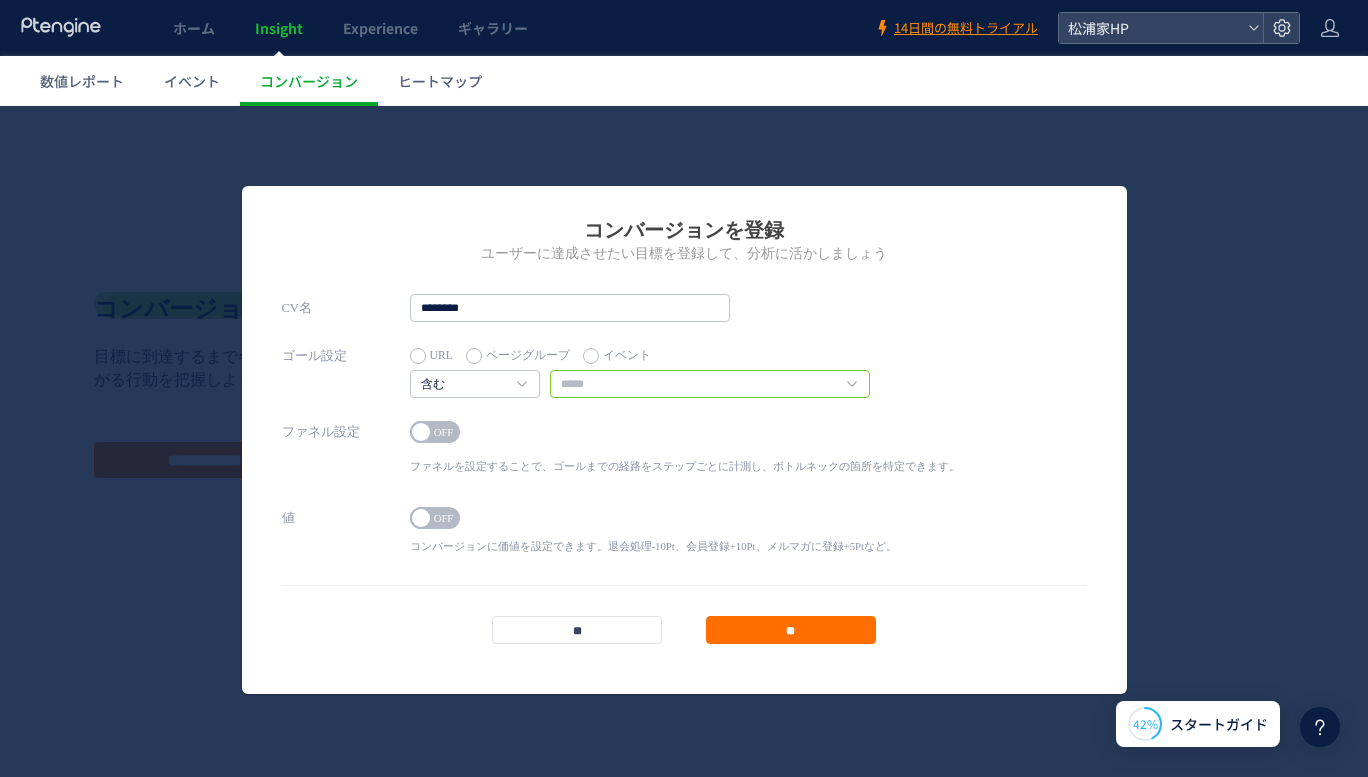 click at bounding box center [710, 384] 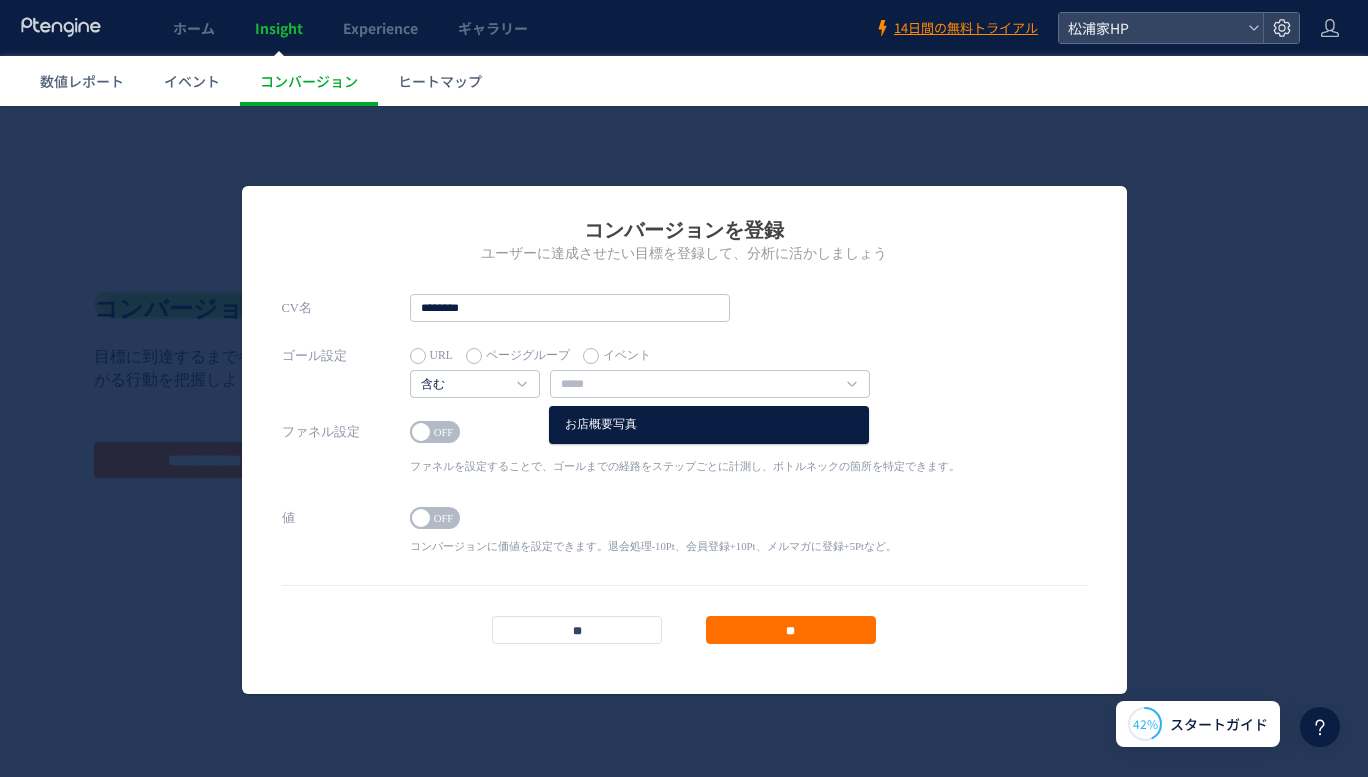 click on "お店概要写真" at bounding box center (709, 425) 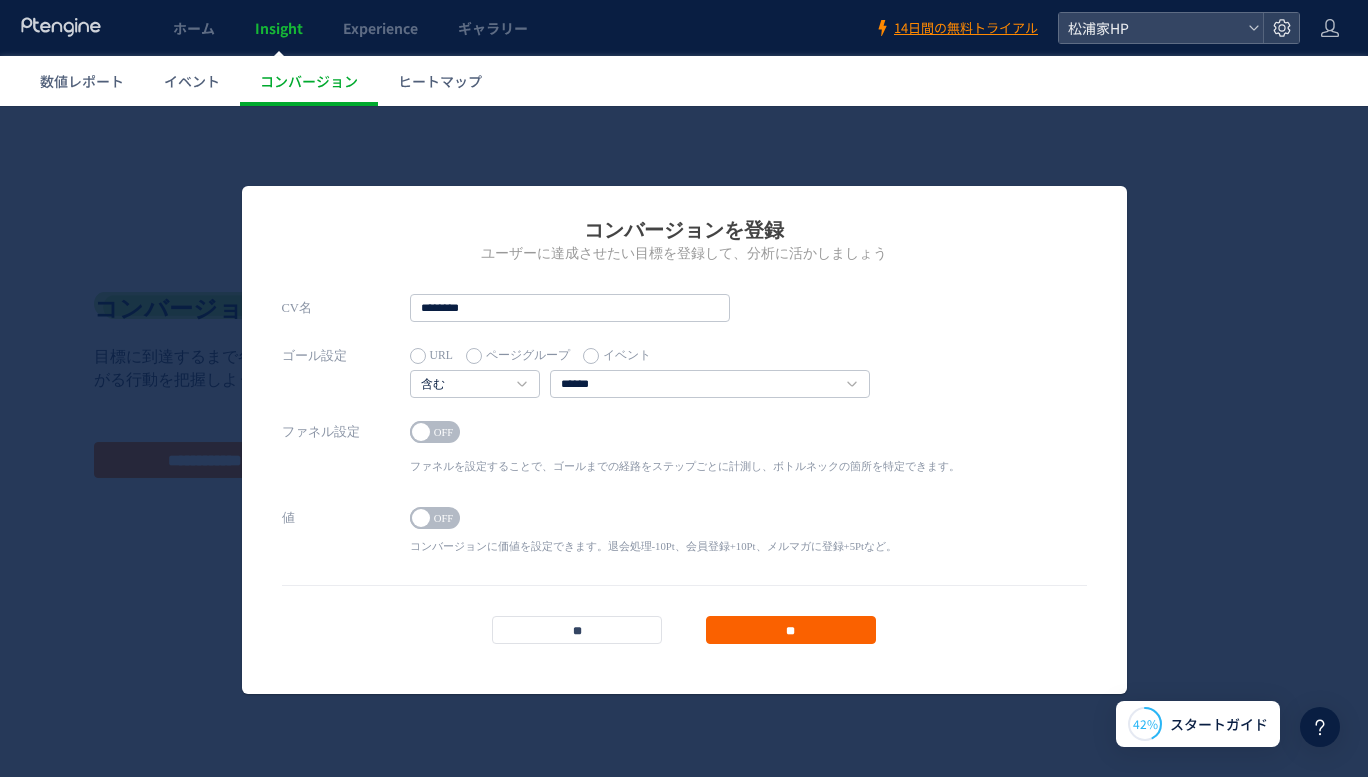 click on "**" at bounding box center (791, 630) 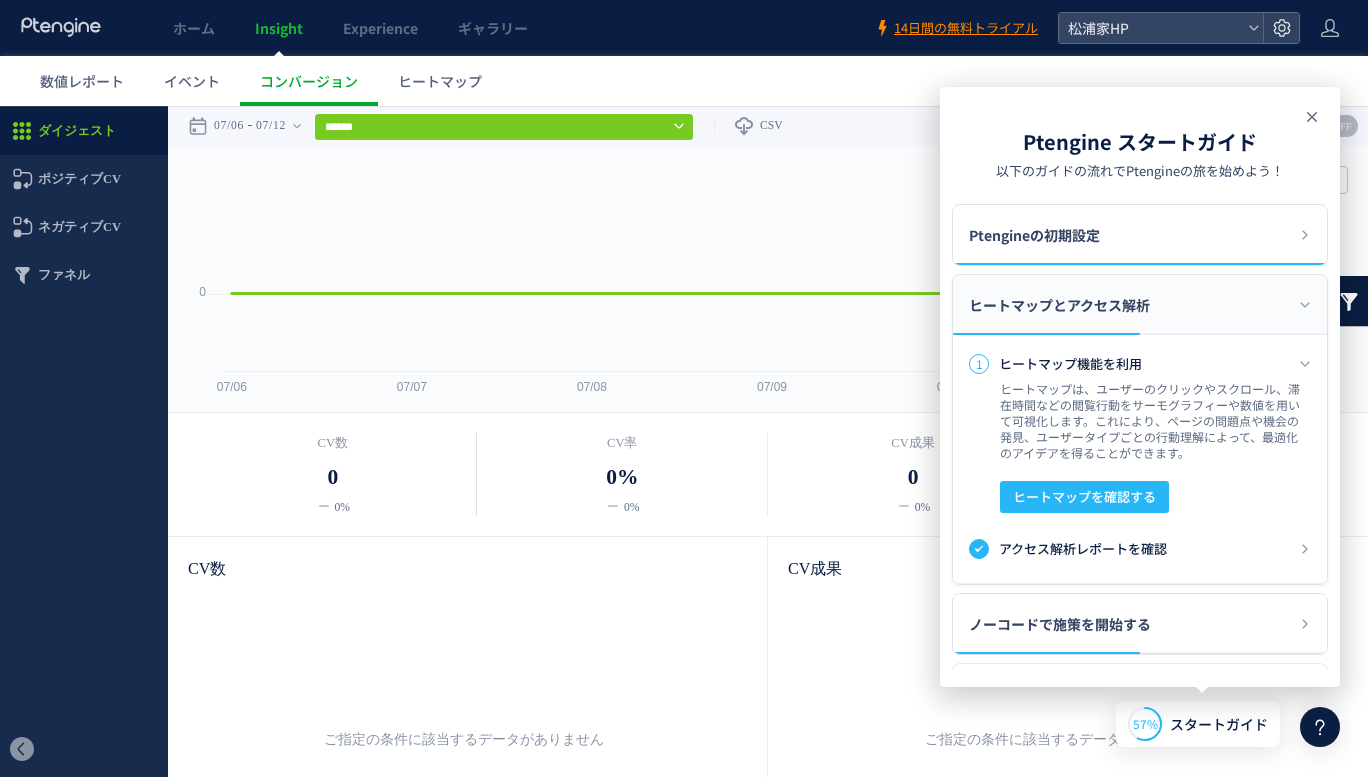 click 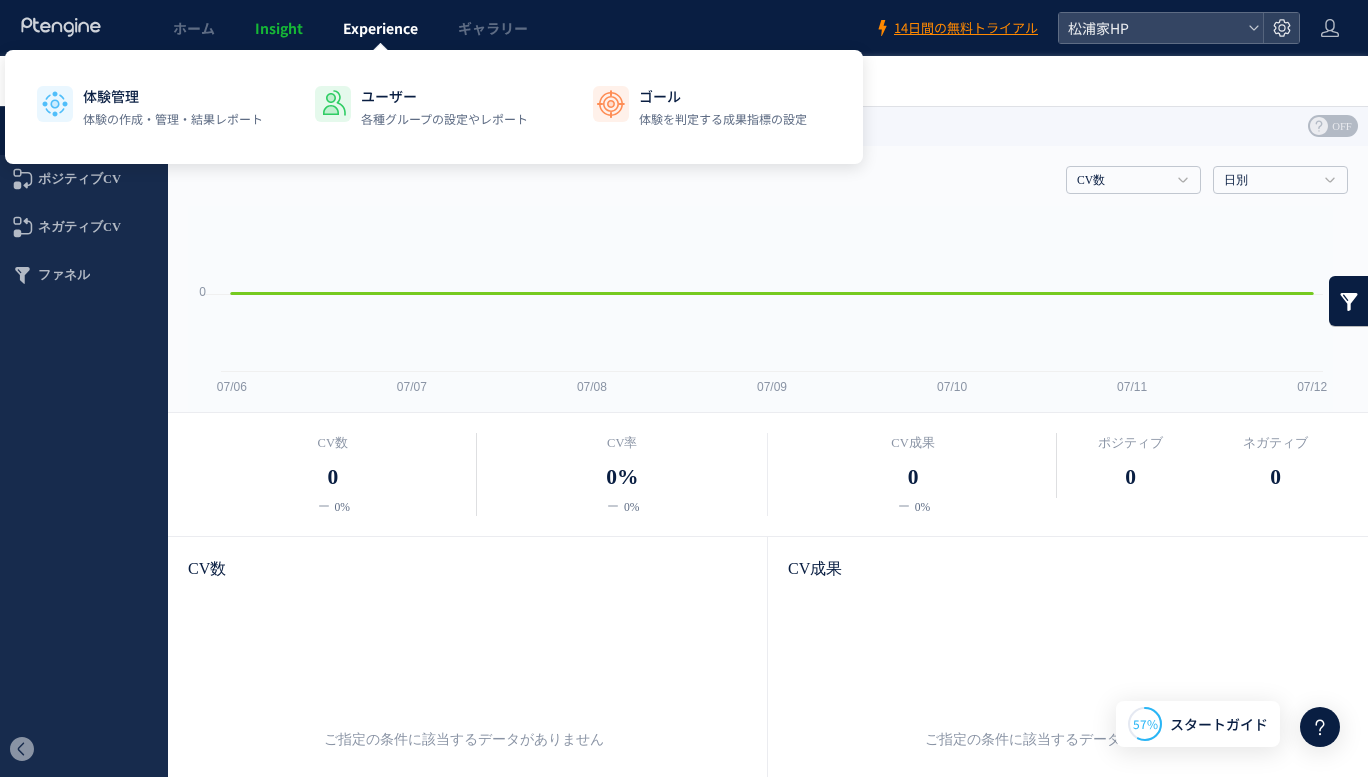 click on "Experience" at bounding box center [380, 28] 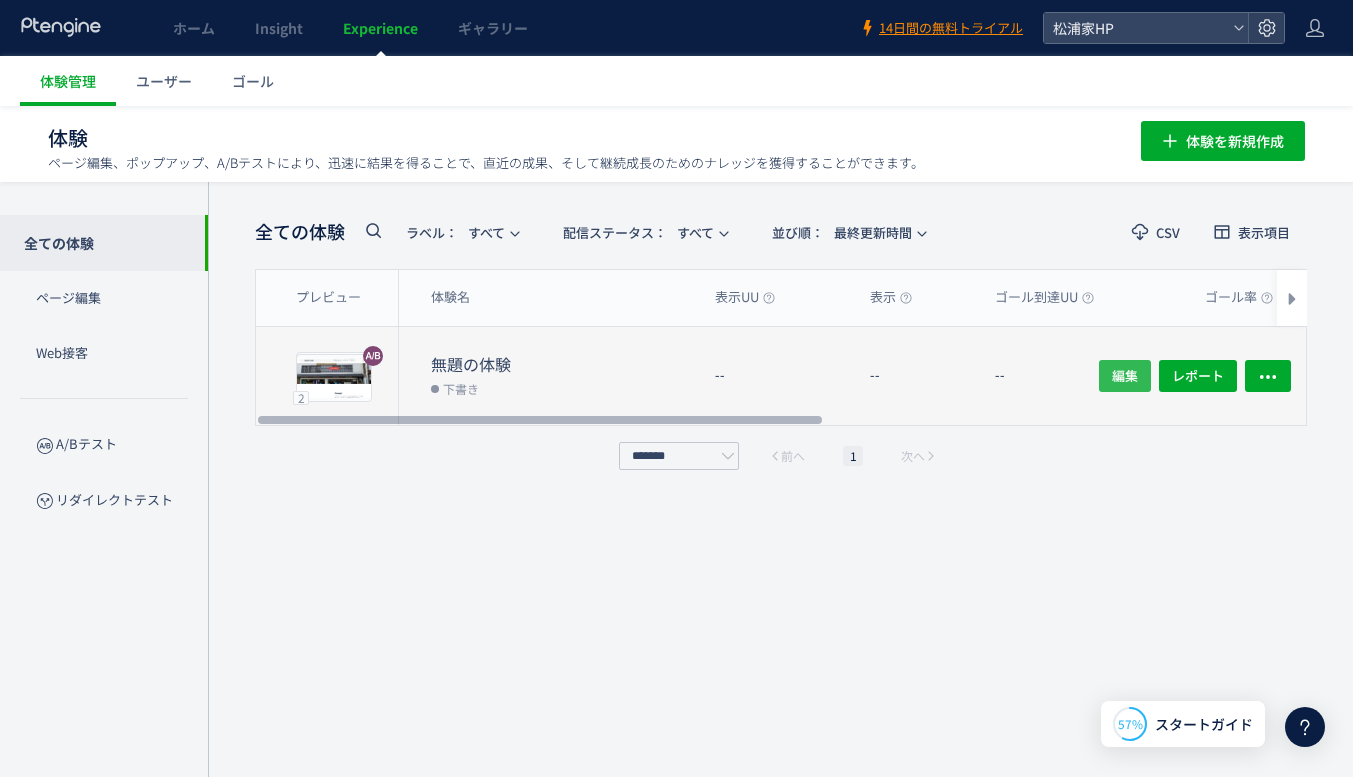 click on "編集" at bounding box center [1125, 376] 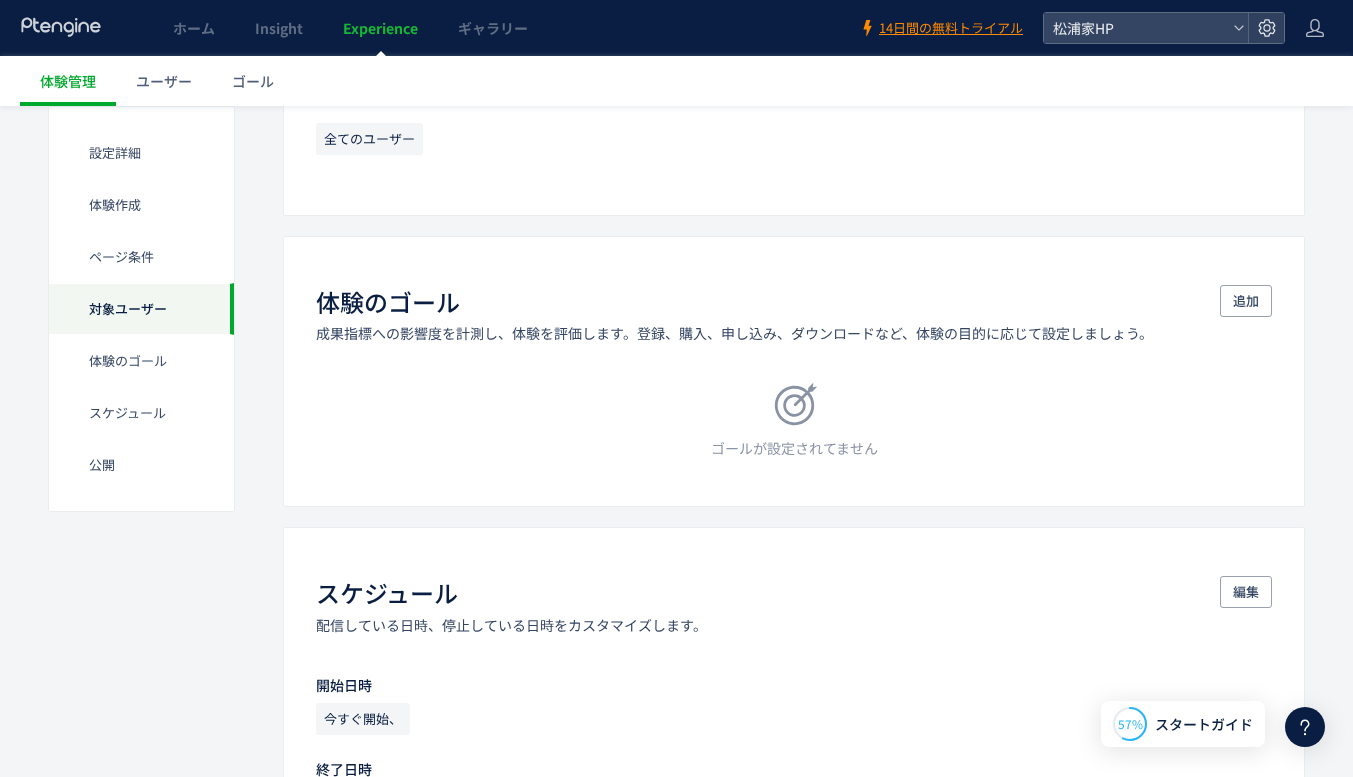 scroll, scrollTop: 1300, scrollLeft: 0, axis: vertical 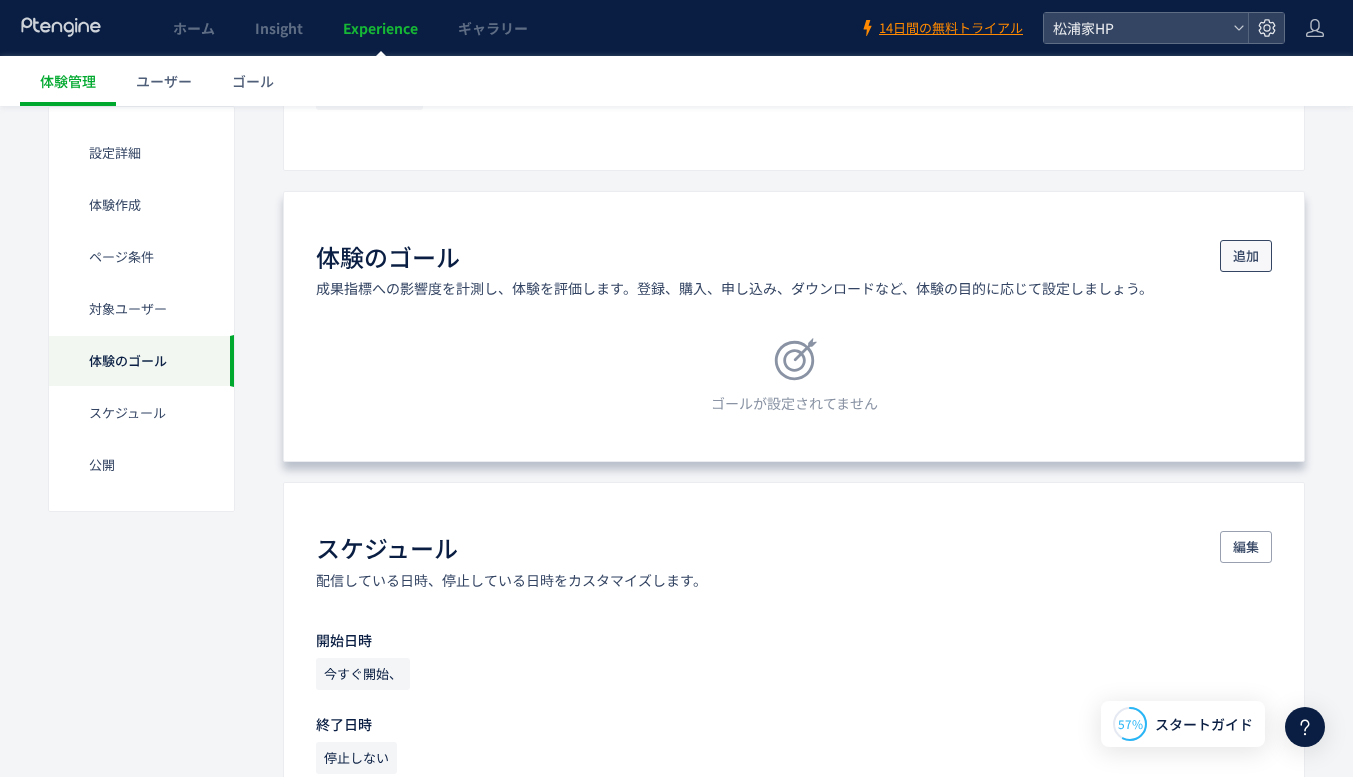 click on "追加" at bounding box center (1246, 256) 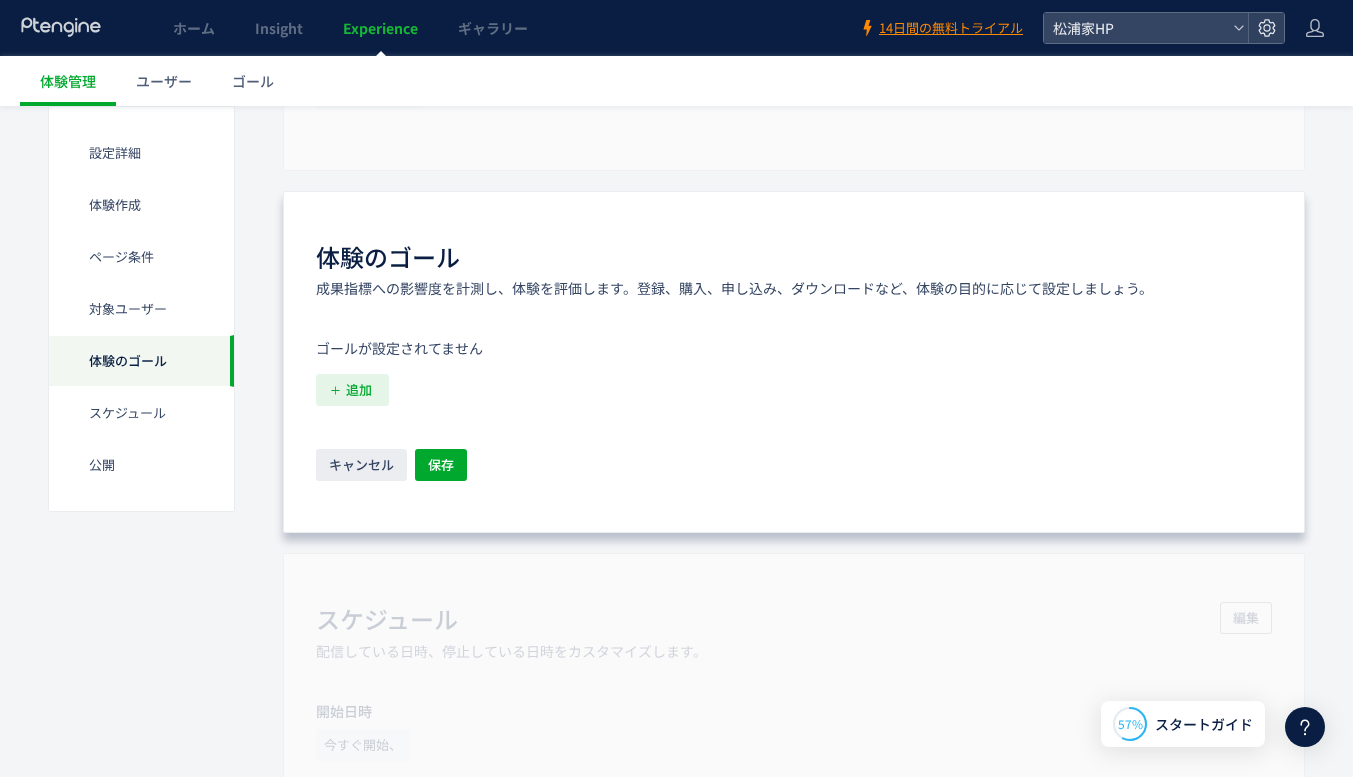 click on "追加" 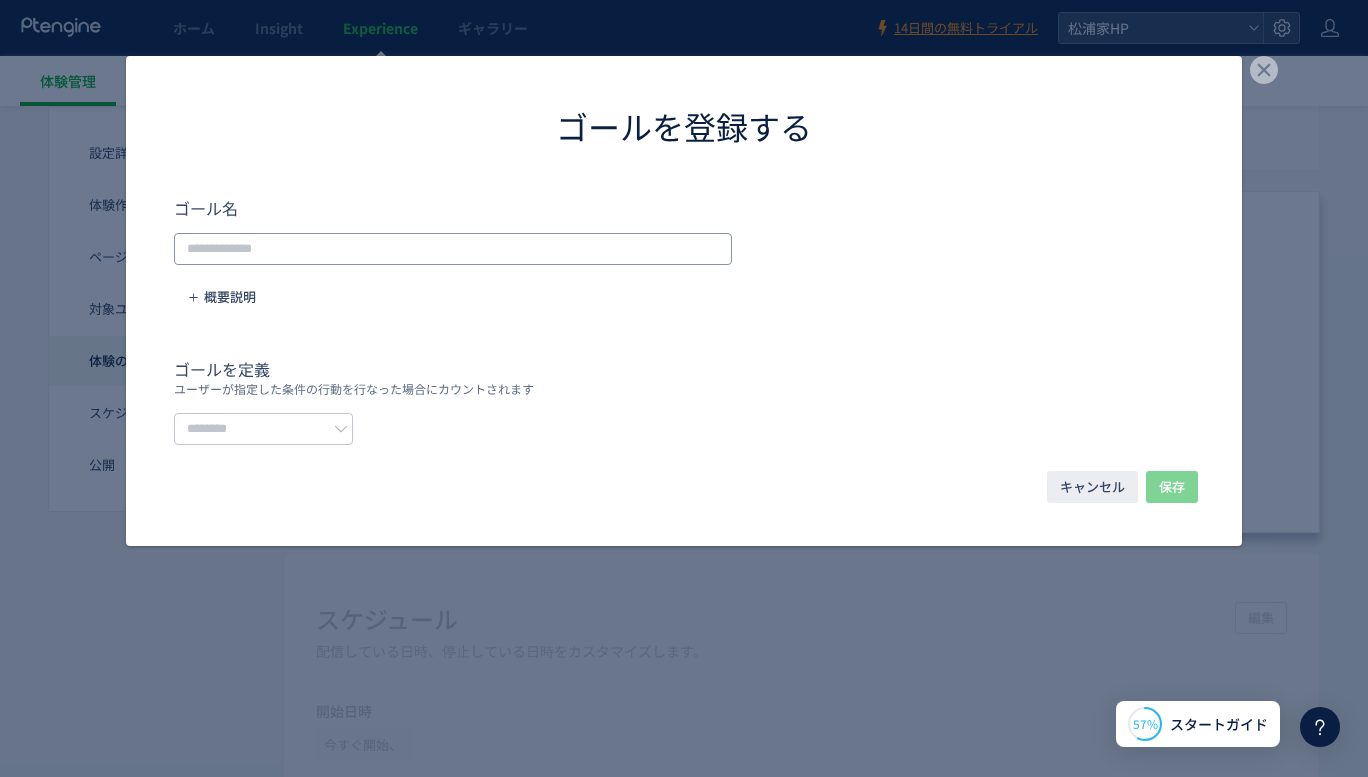 click 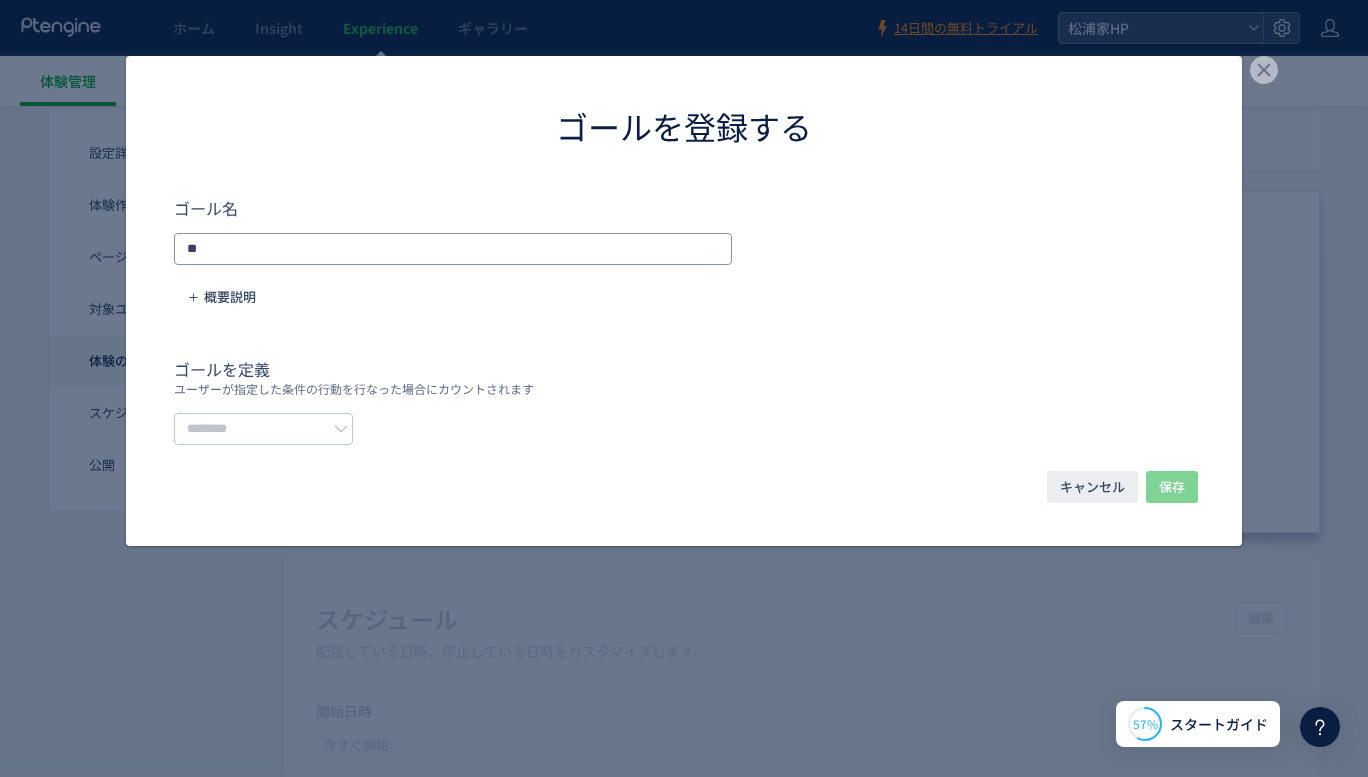type on "*" 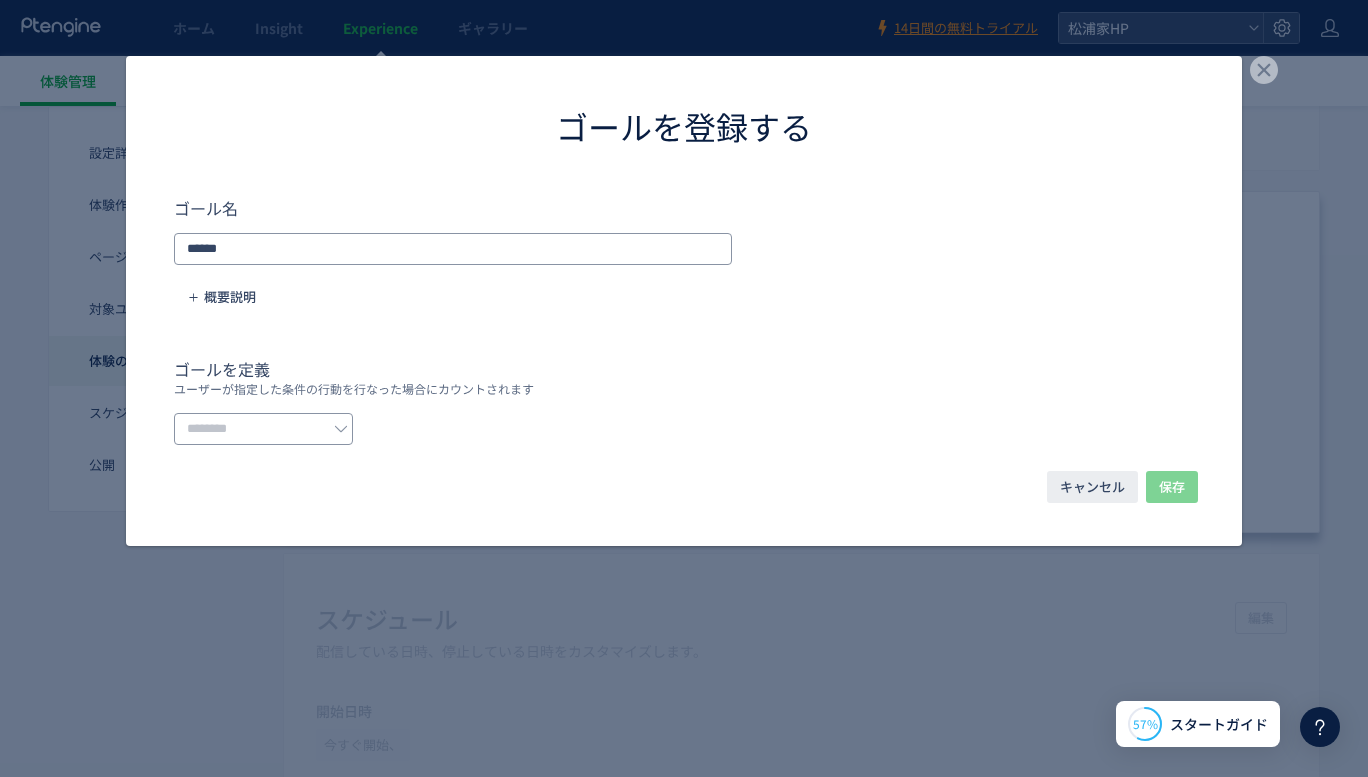 type on "******" 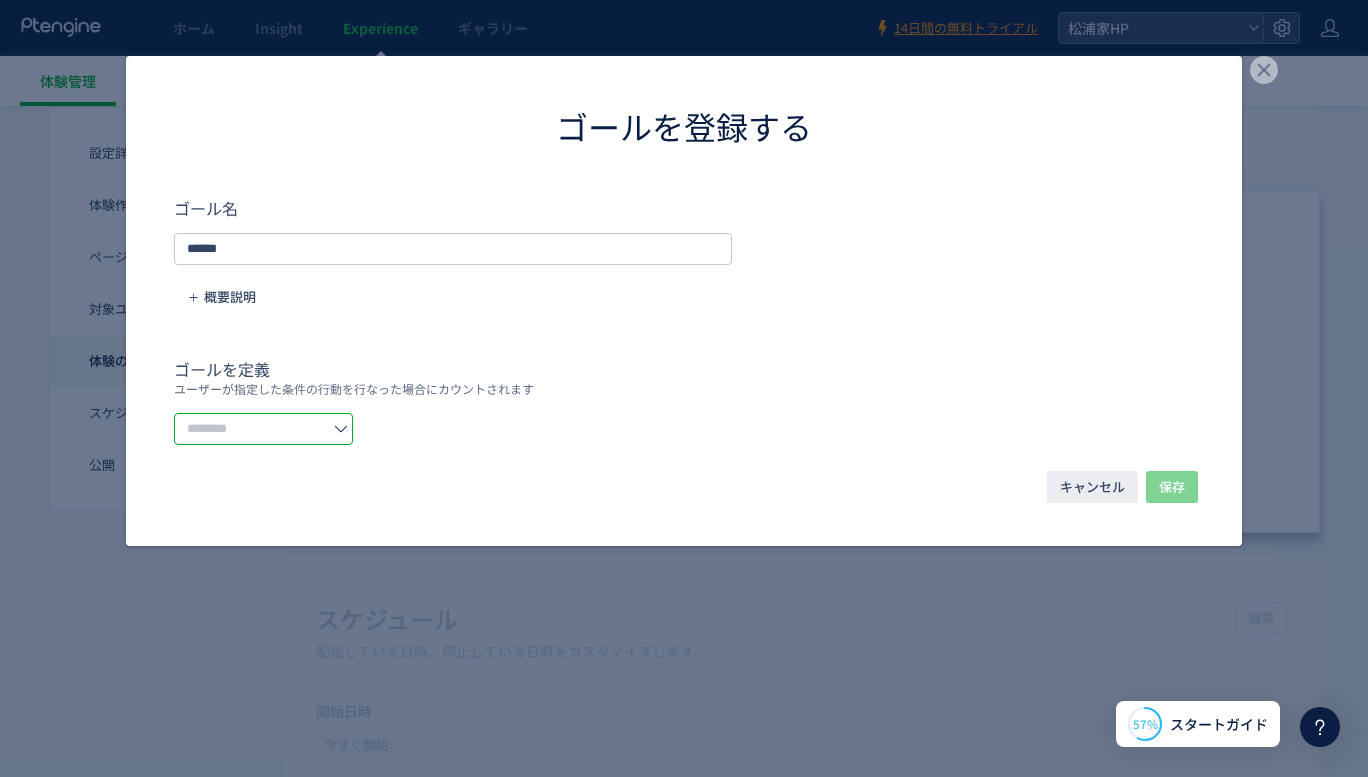click 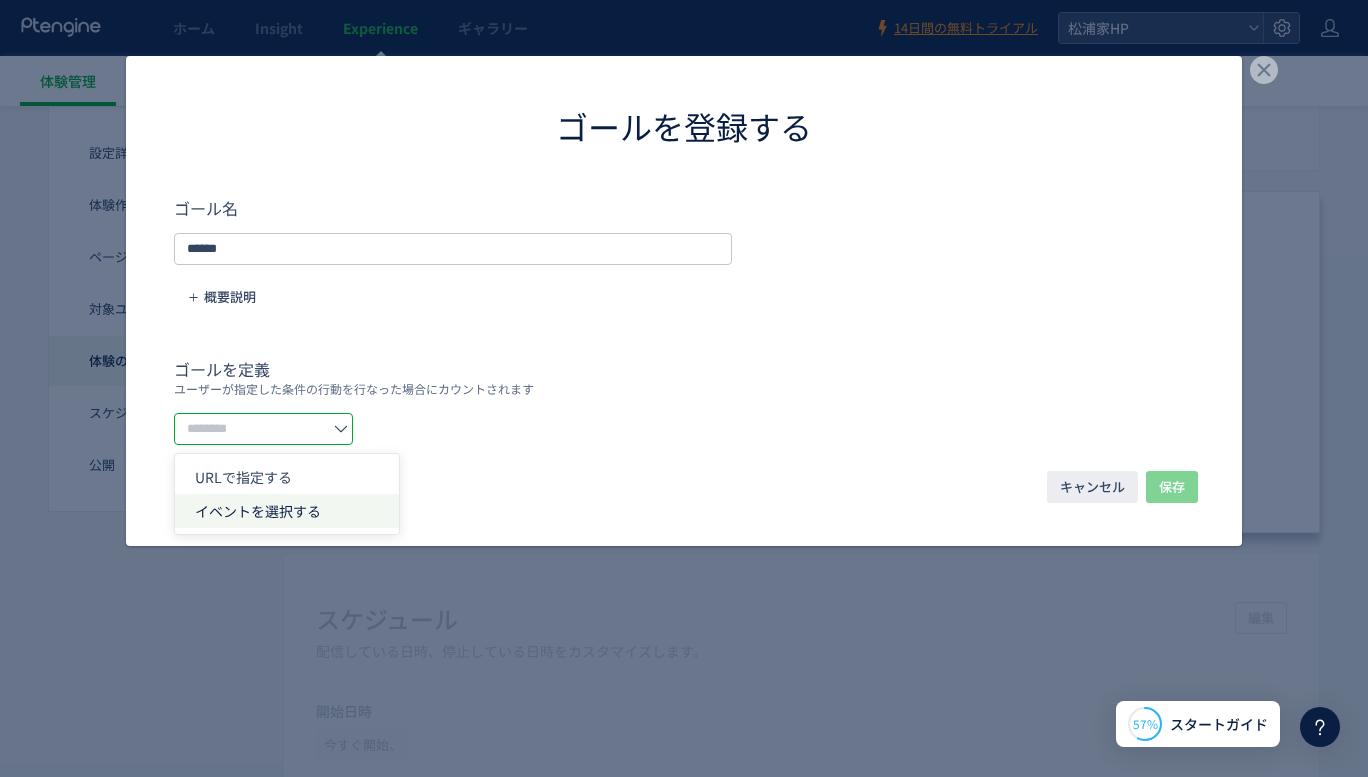 click on "イベントを選択する" 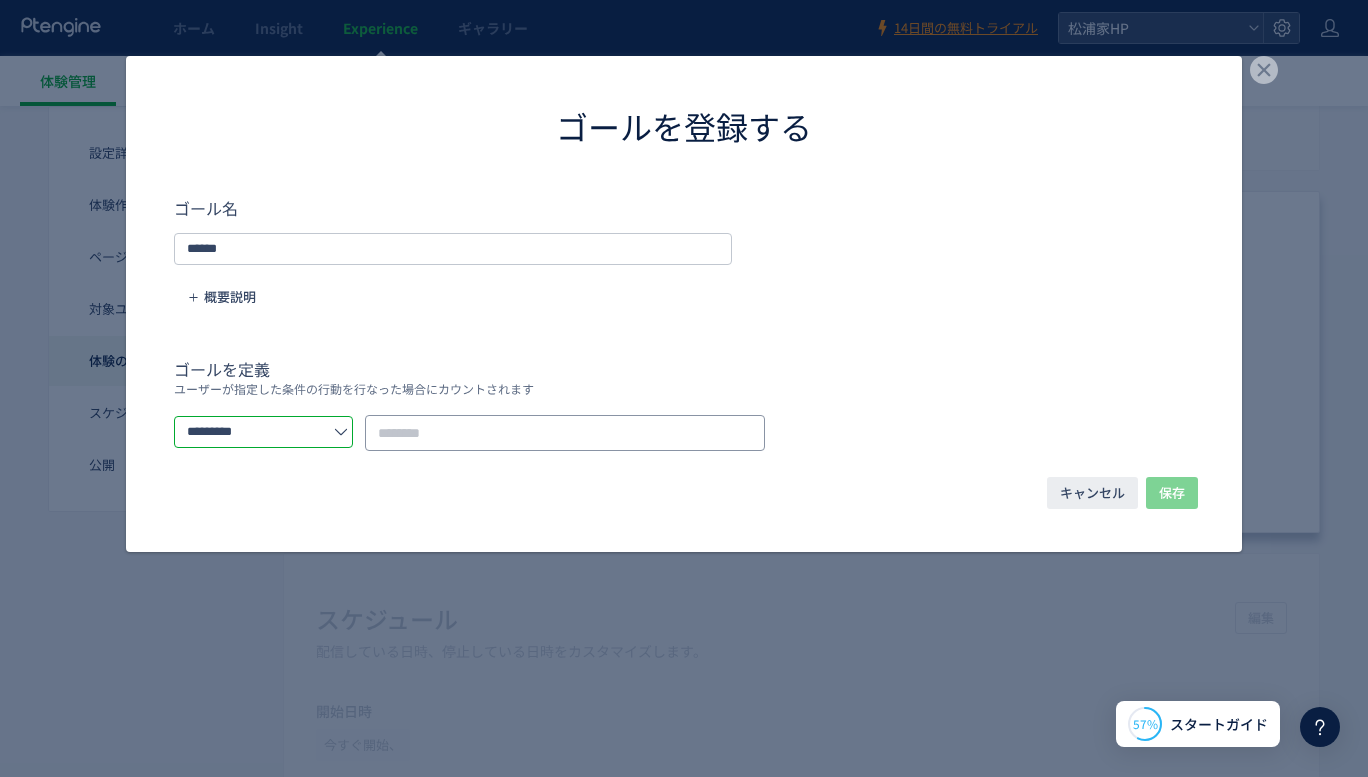 click 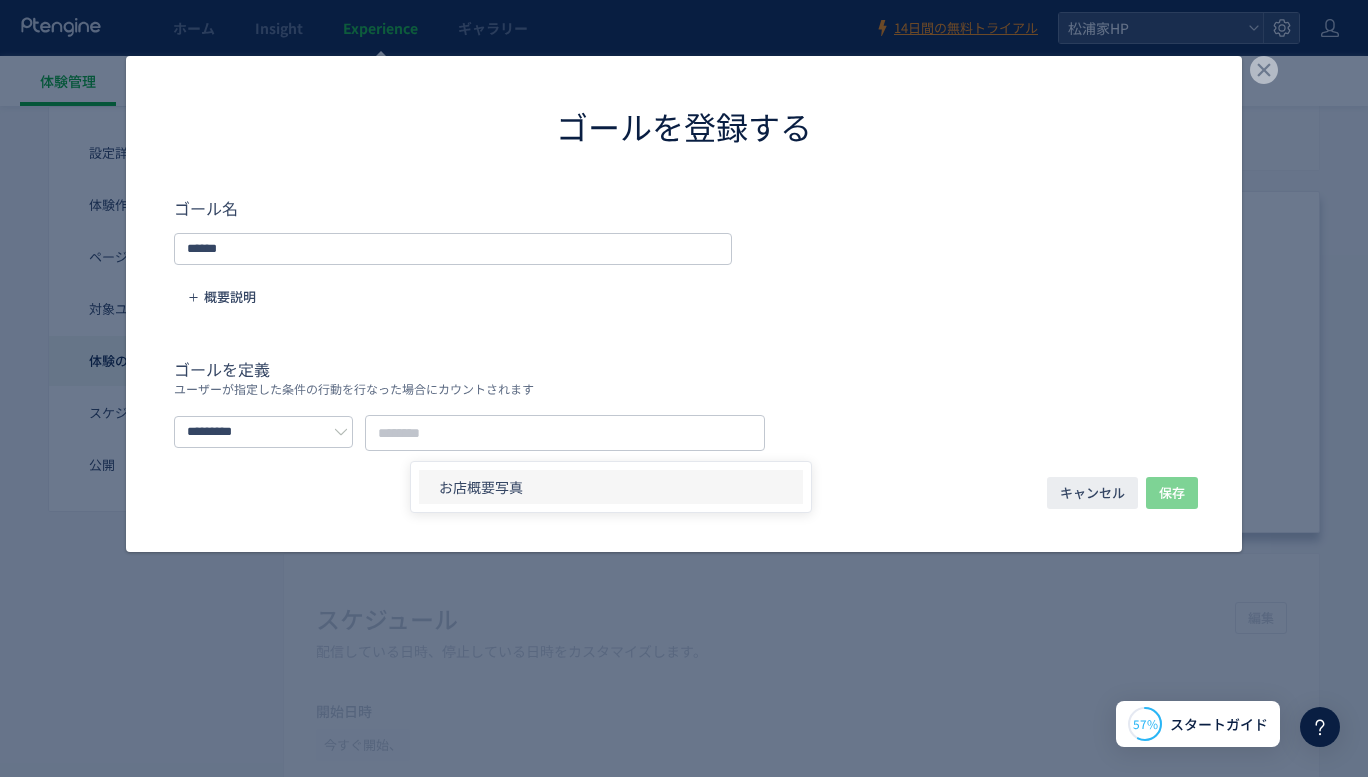 click on "お店概要写真" 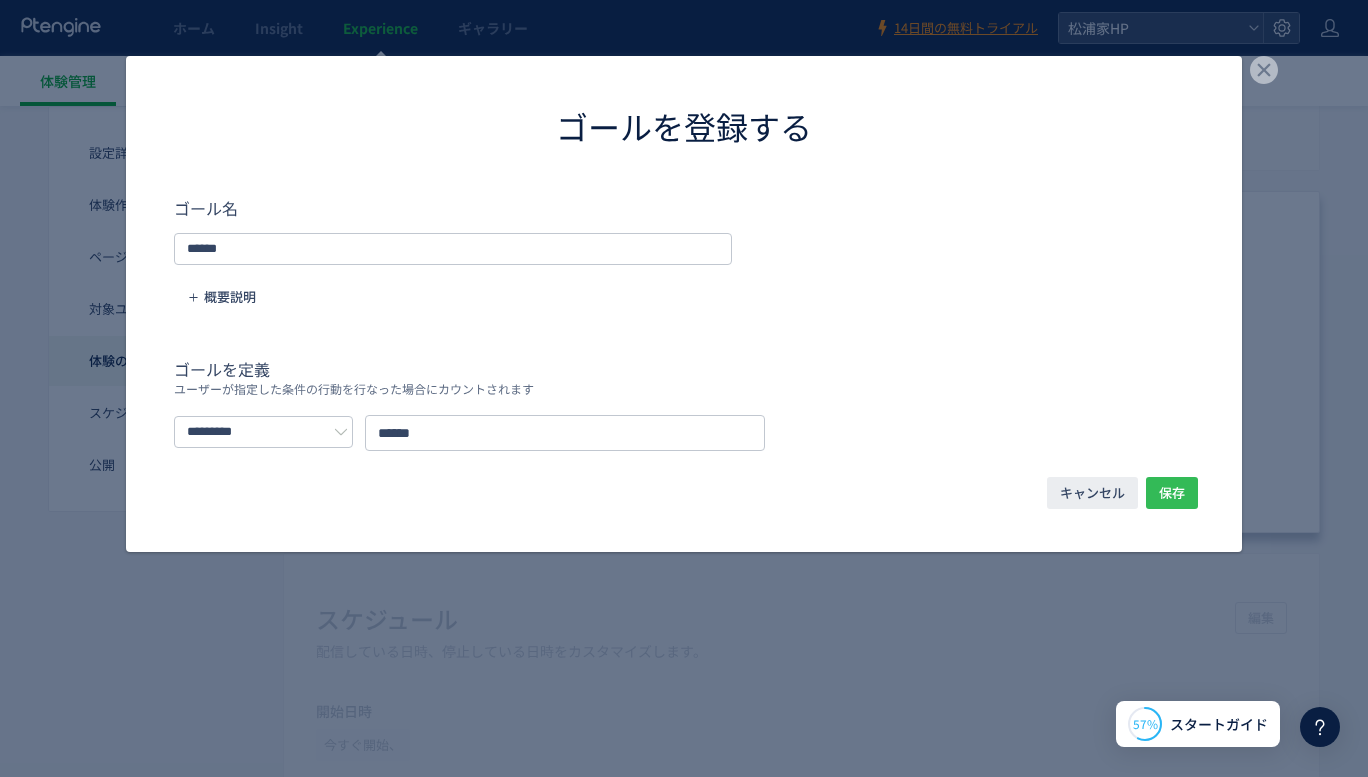click on "保存" at bounding box center [1172, 493] 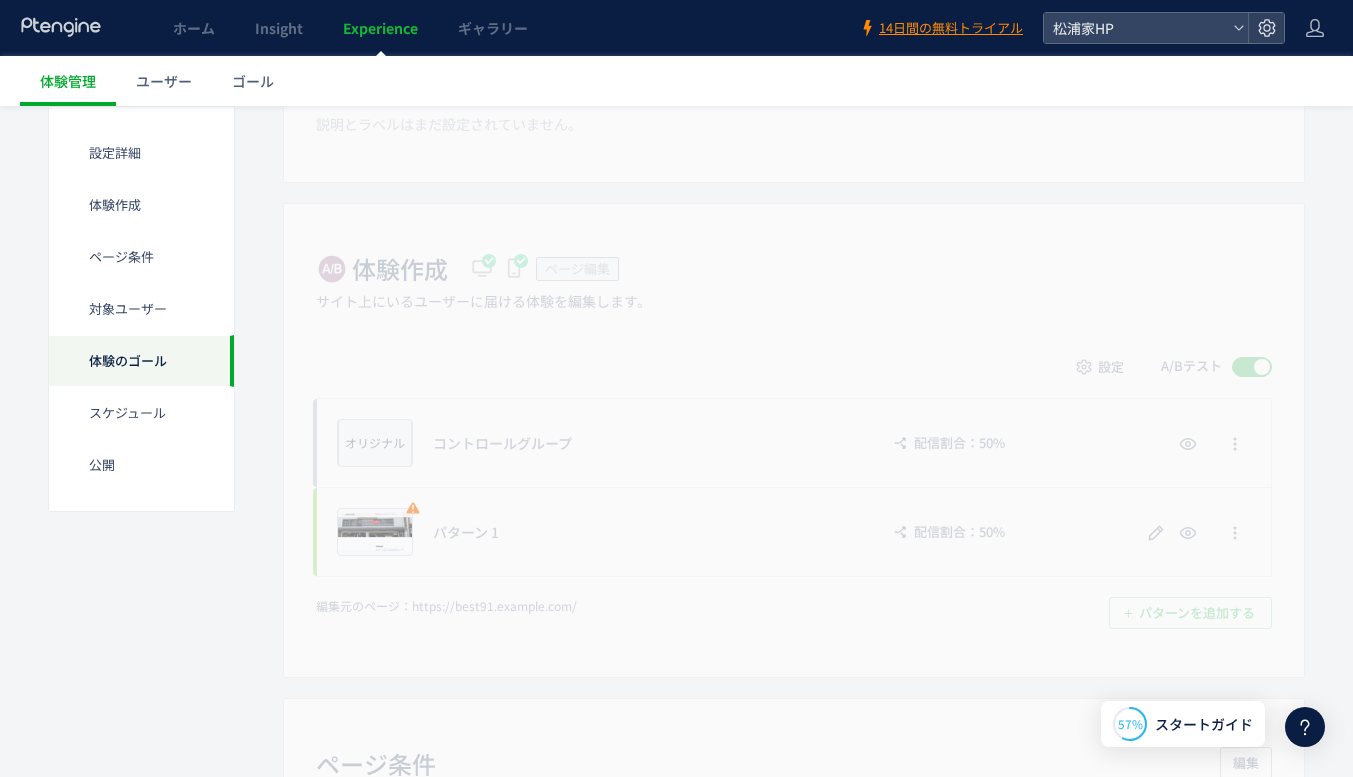 scroll, scrollTop: 0, scrollLeft: 0, axis: both 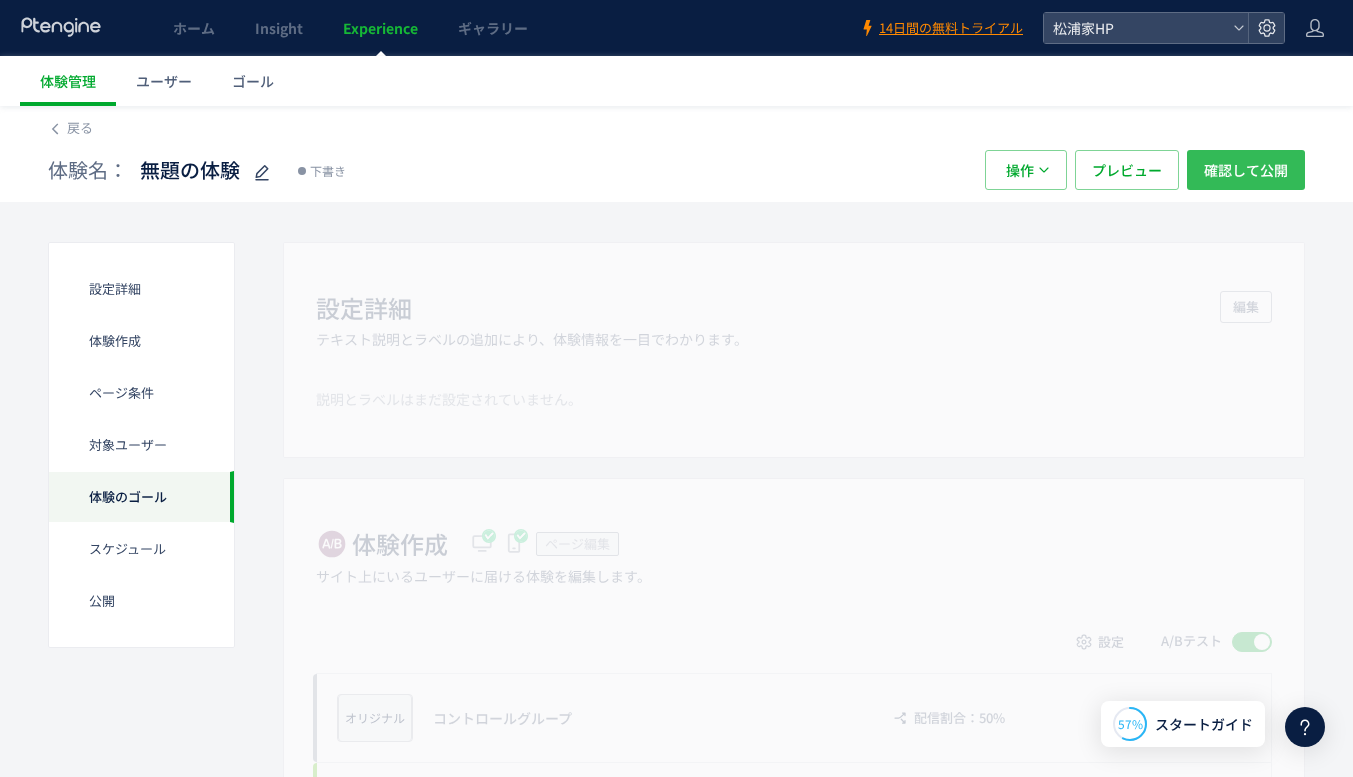 click on "確認して公開" at bounding box center (1246, 170) 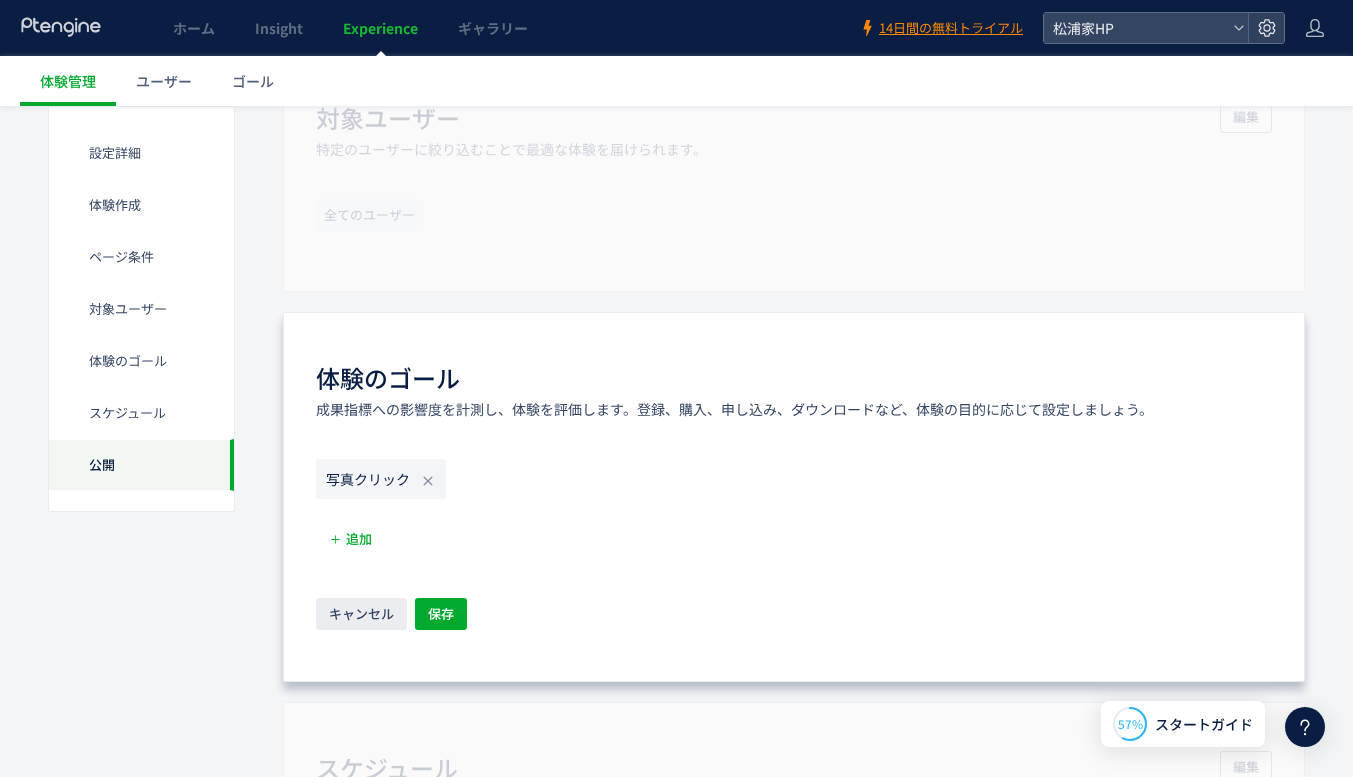 scroll, scrollTop: 1200, scrollLeft: 0, axis: vertical 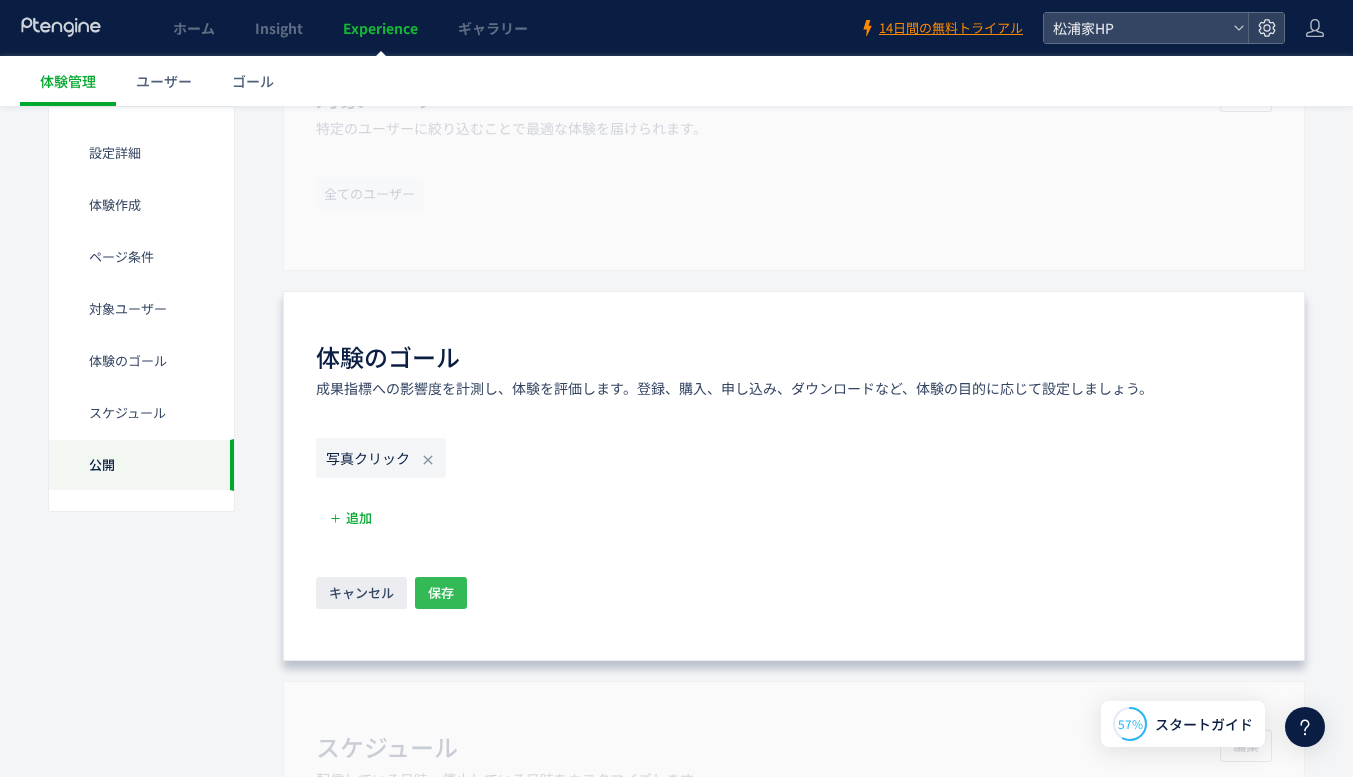 click on "保存" at bounding box center (441, 593) 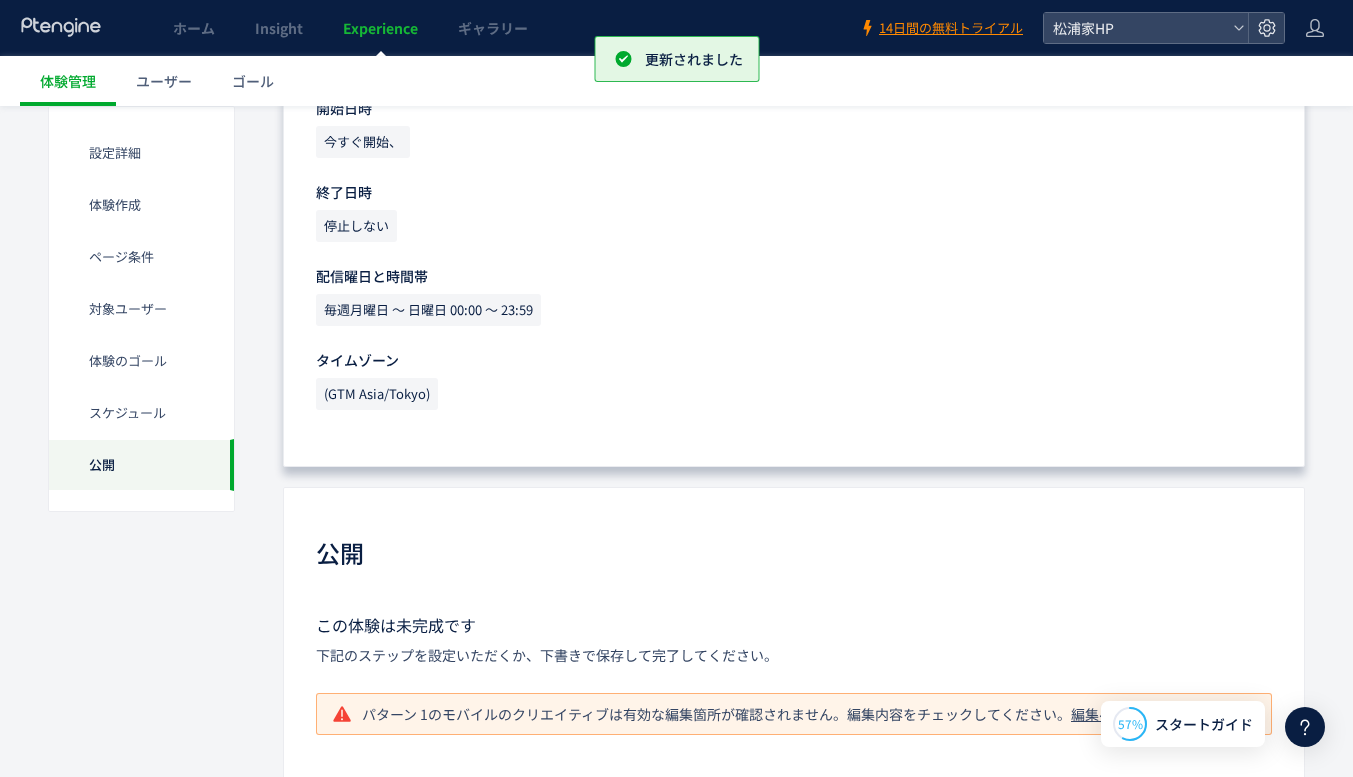 scroll, scrollTop: 1865, scrollLeft: 0, axis: vertical 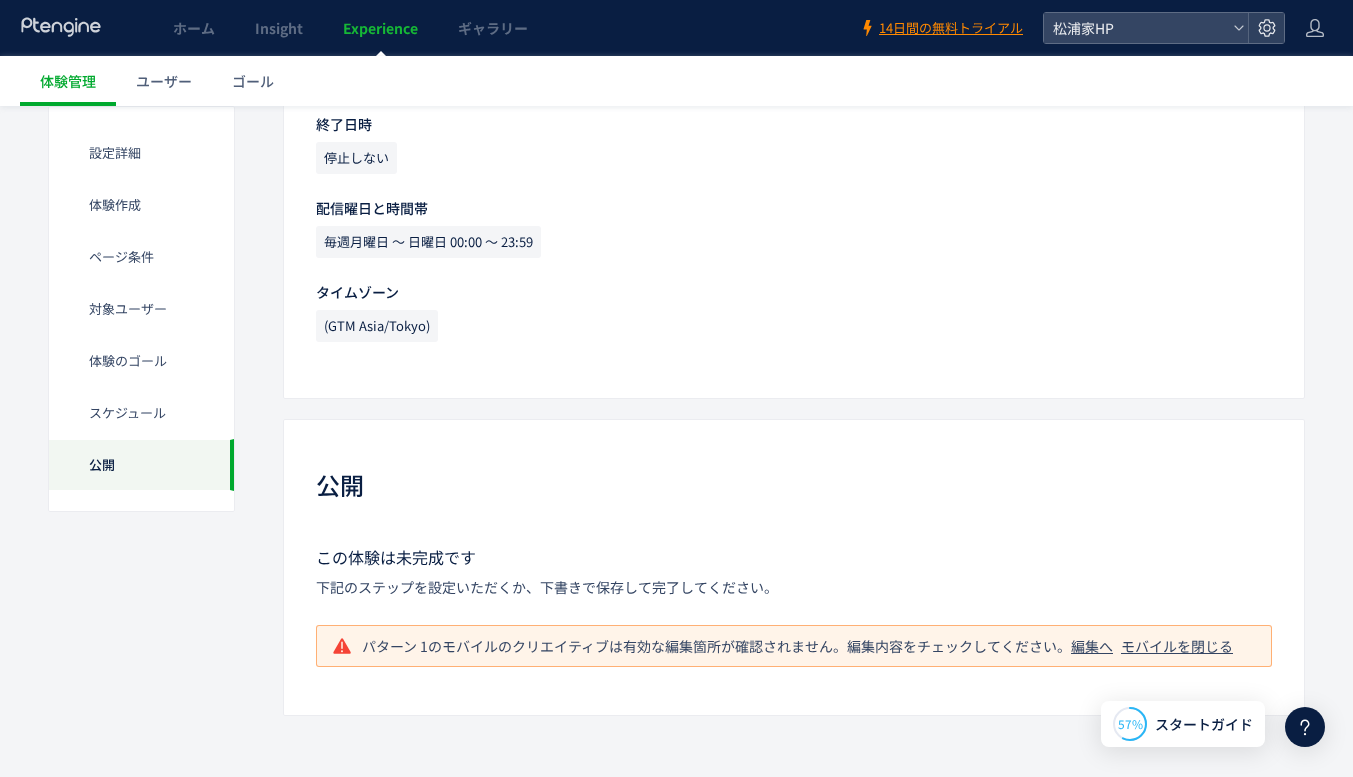 click on "編集へ" 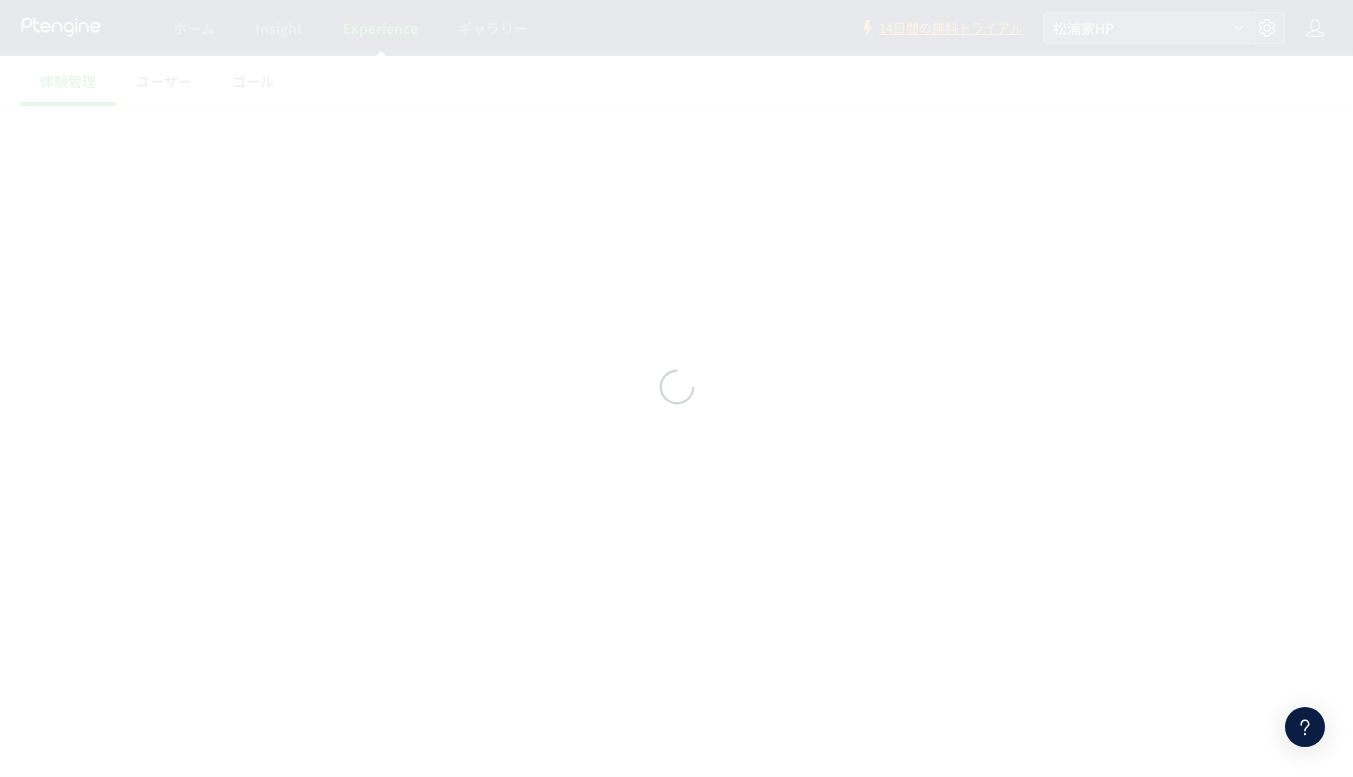 scroll, scrollTop: 0, scrollLeft: 0, axis: both 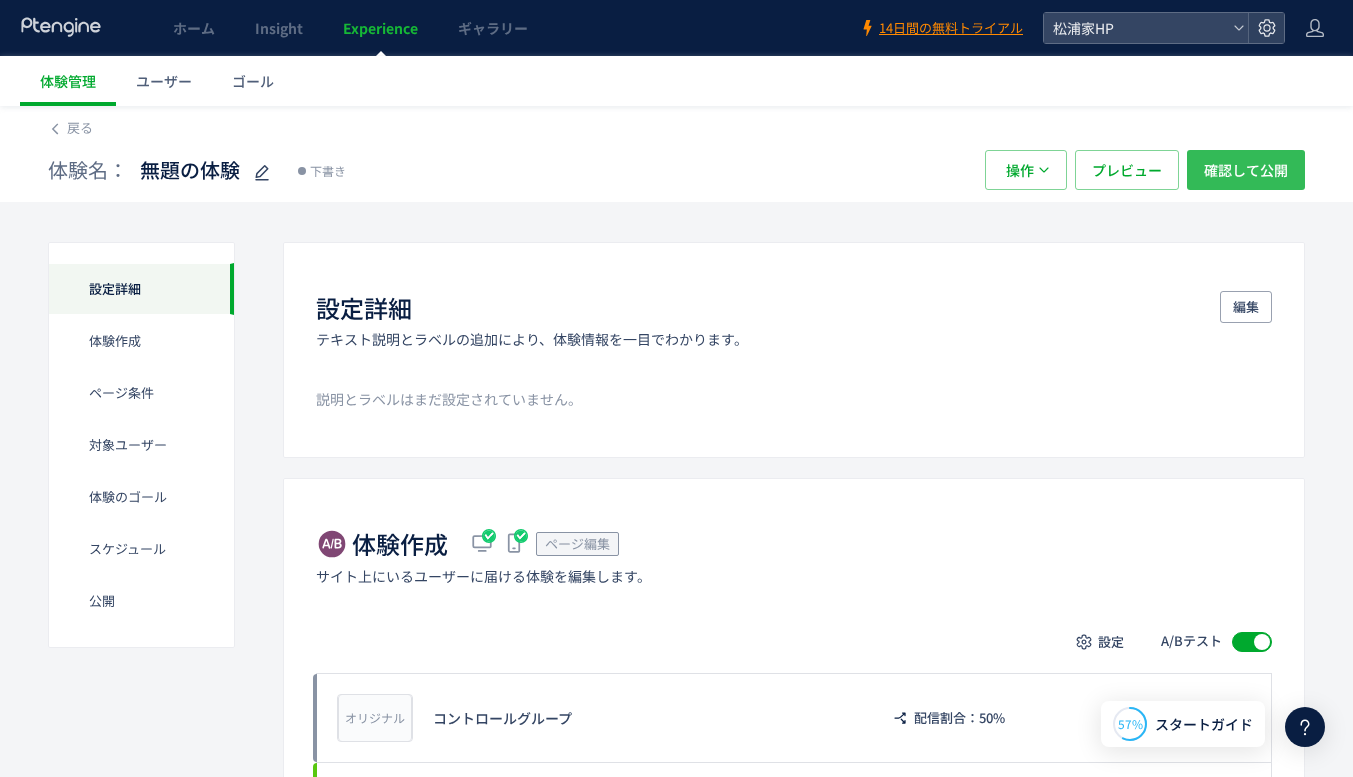 click on "確認して公開" at bounding box center (1246, 170) 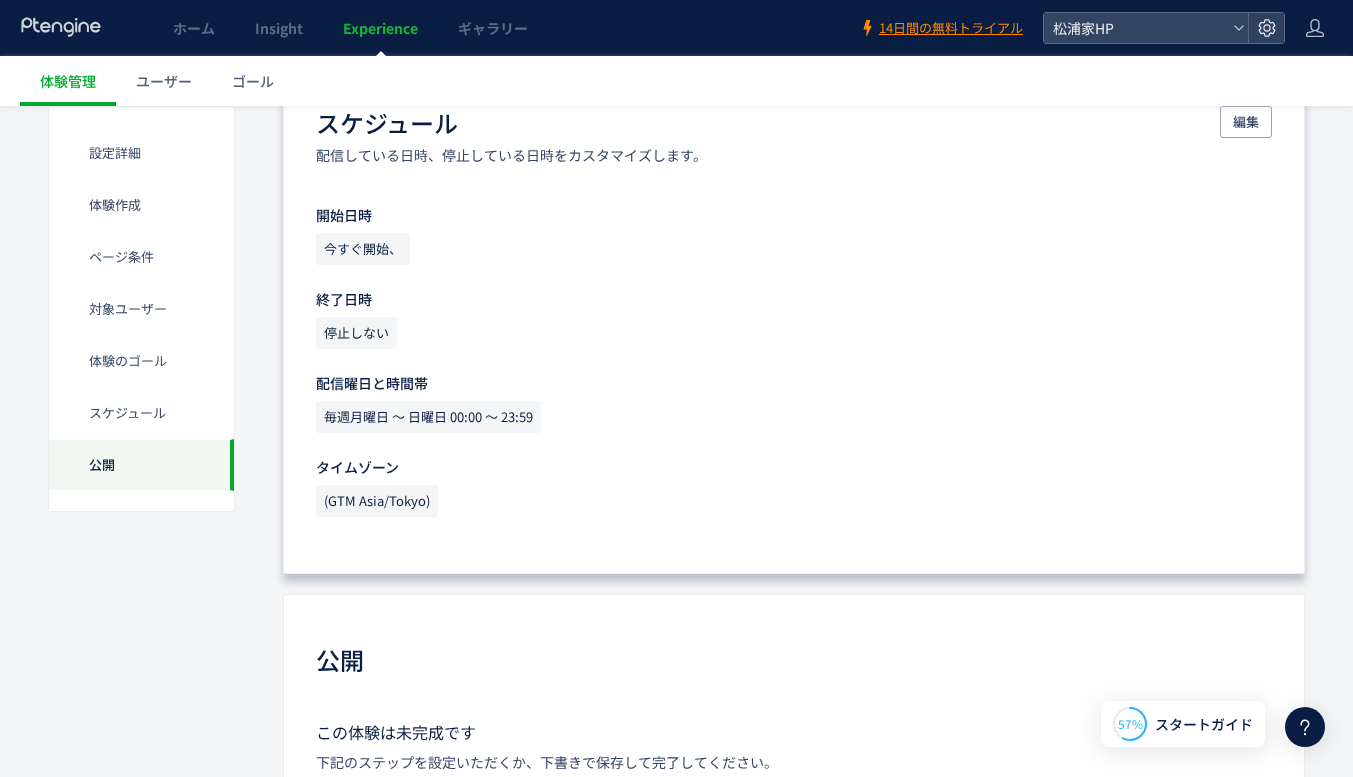scroll, scrollTop: 1865, scrollLeft: 0, axis: vertical 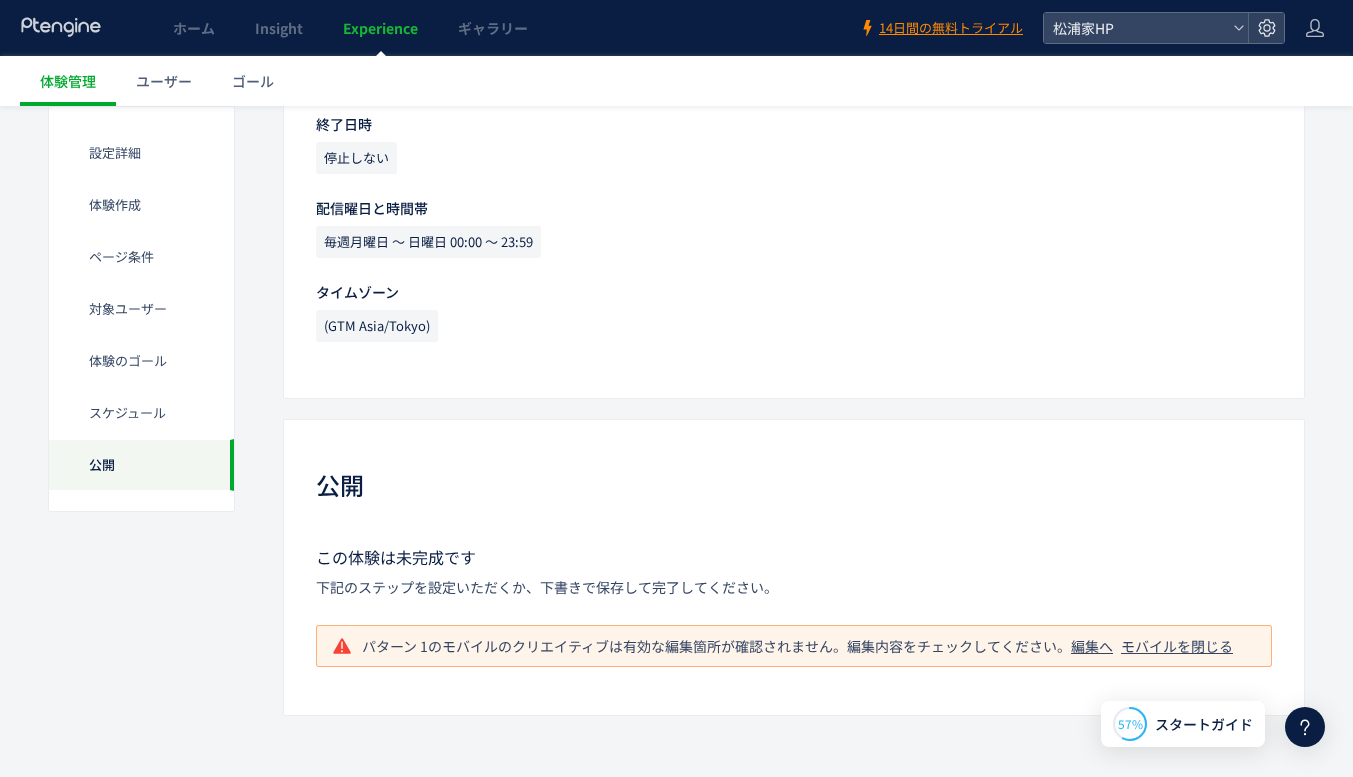 click on "モバイルを閉じる" 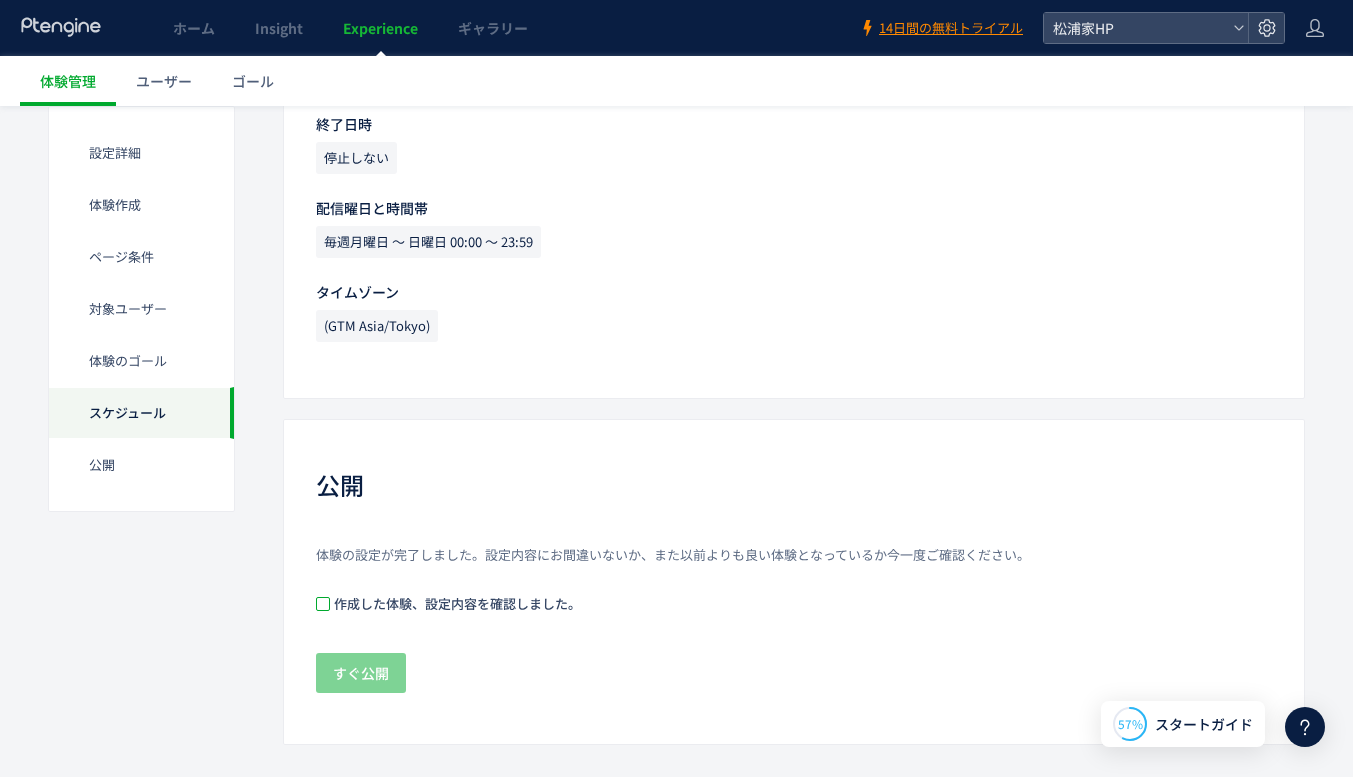 click at bounding box center [323, 604] 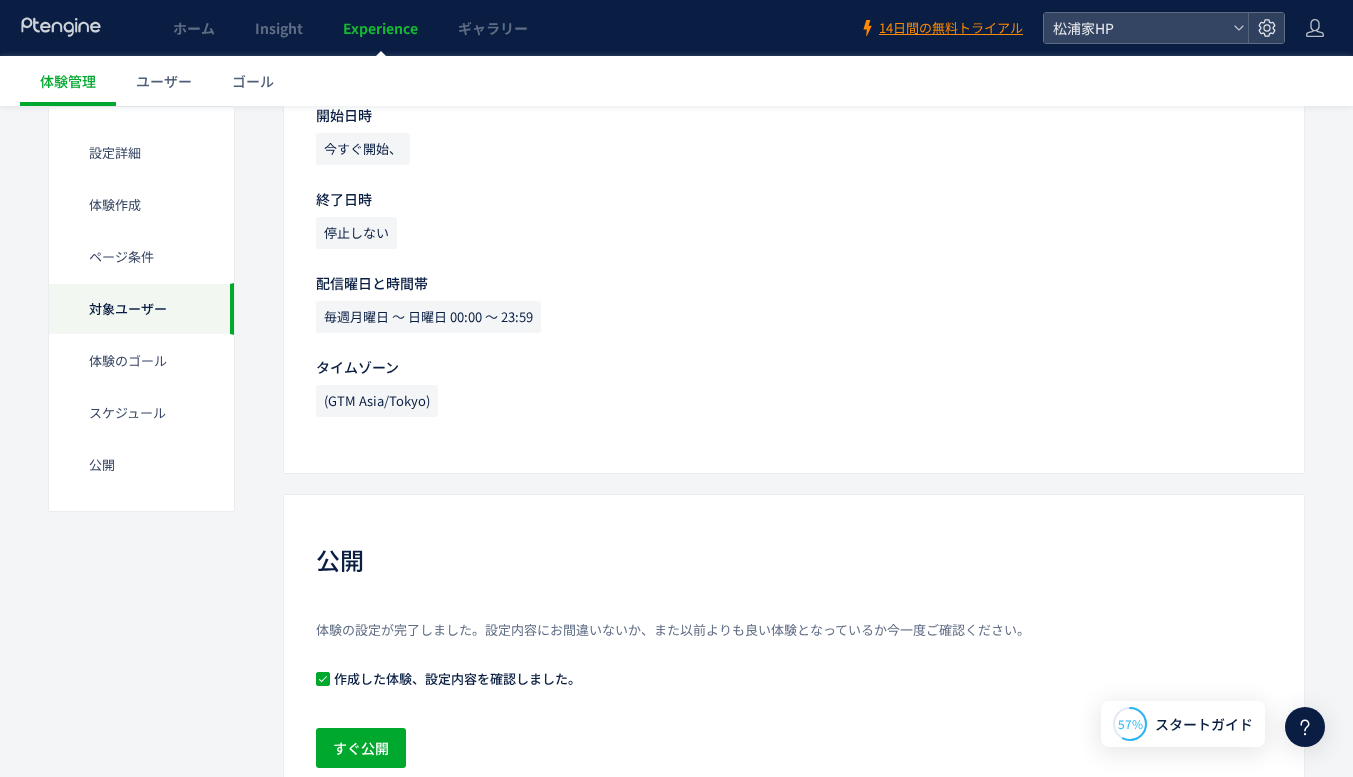 scroll, scrollTop: 1893, scrollLeft: 0, axis: vertical 